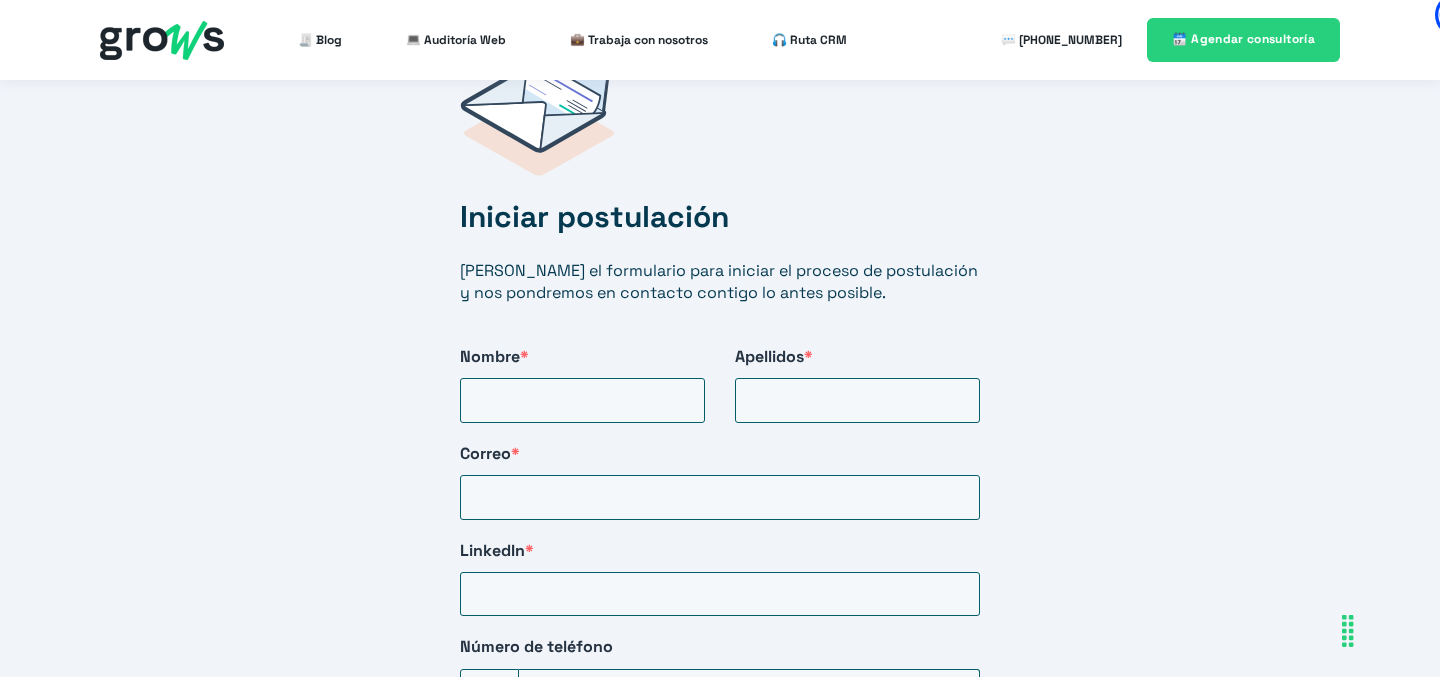 scroll, scrollTop: 3190, scrollLeft: 0, axis: vertical 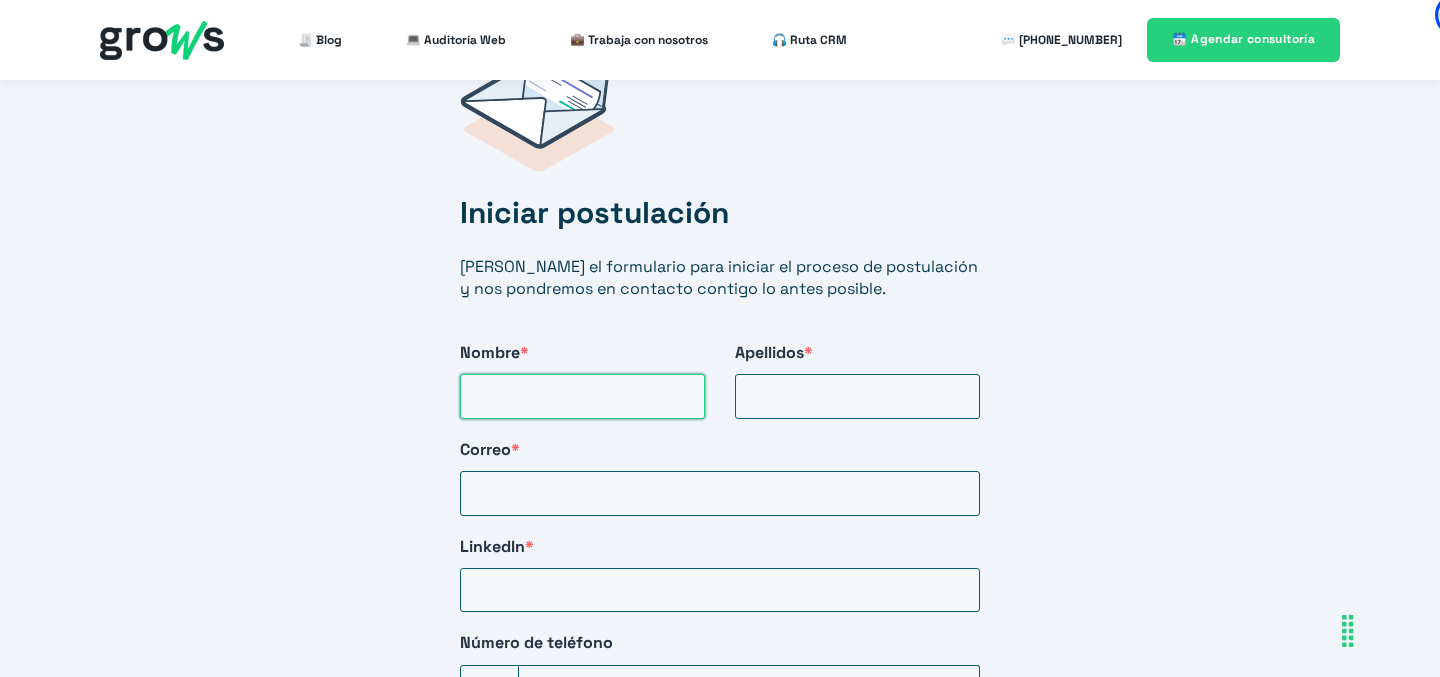 click on "Nombre *" at bounding box center [582, 396] 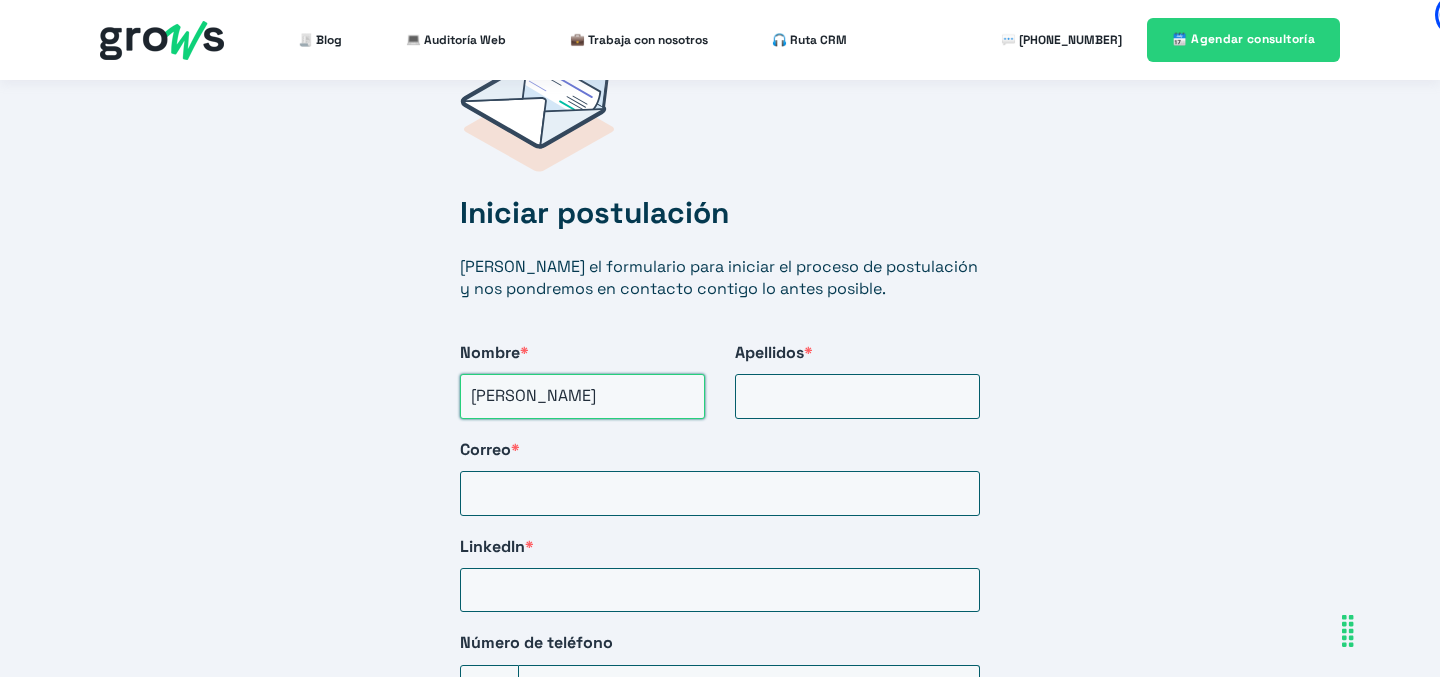 type on "[PERSON_NAME]" 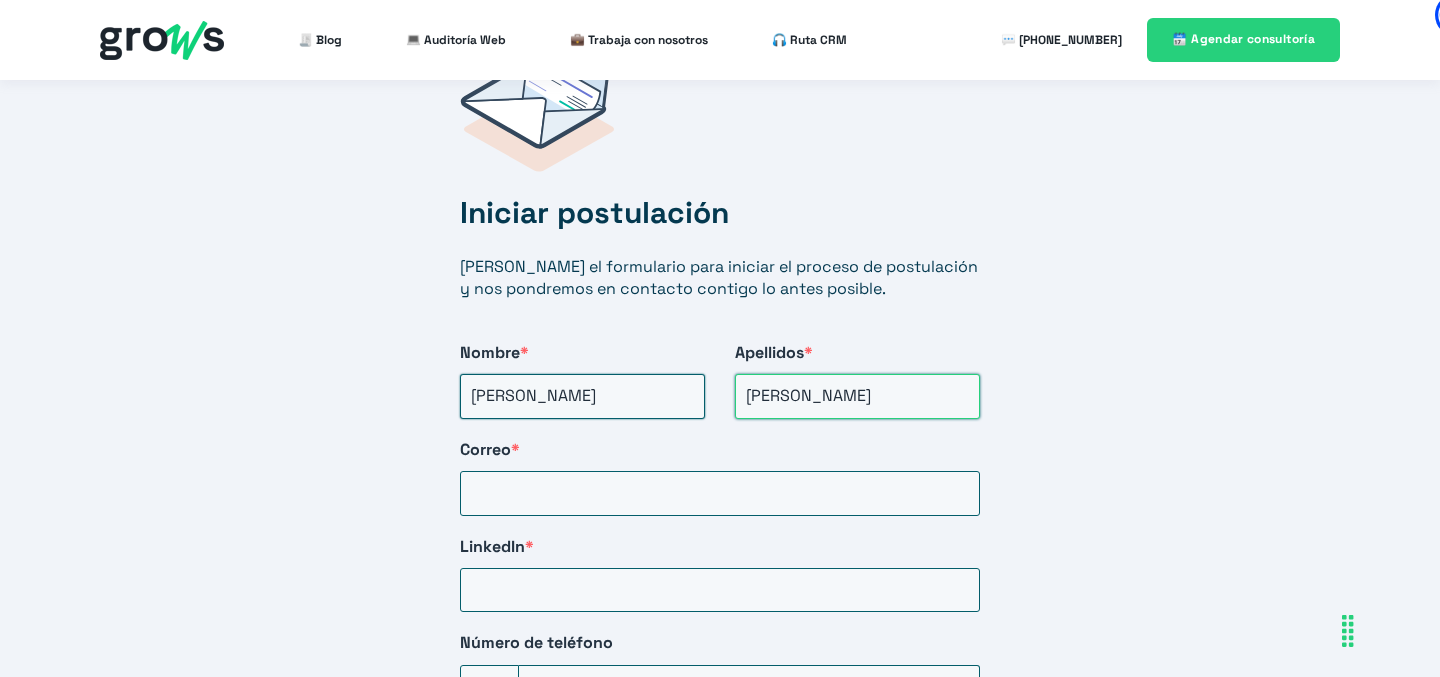 type on "[PERSON_NAME]" 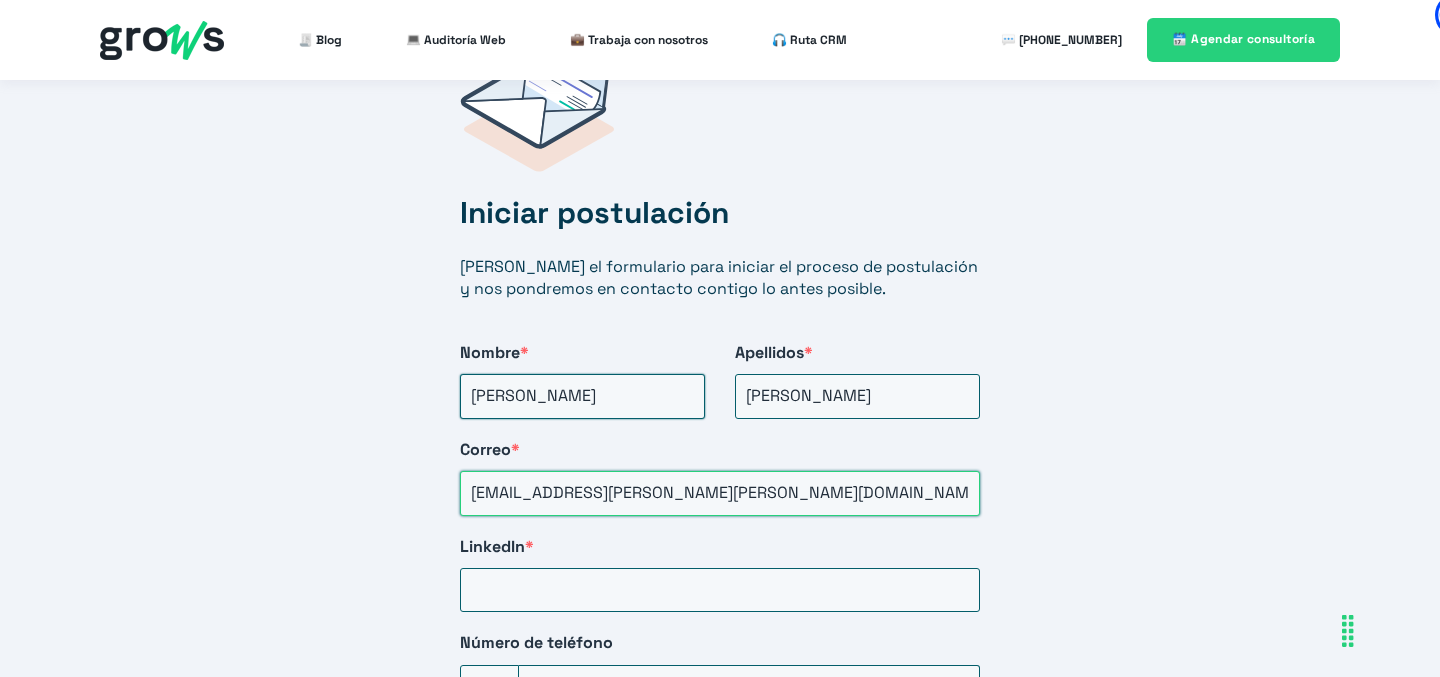 type on "[EMAIL_ADDRESS][PERSON_NAME][PERSON_NAME][DOMAIN_NAME]" 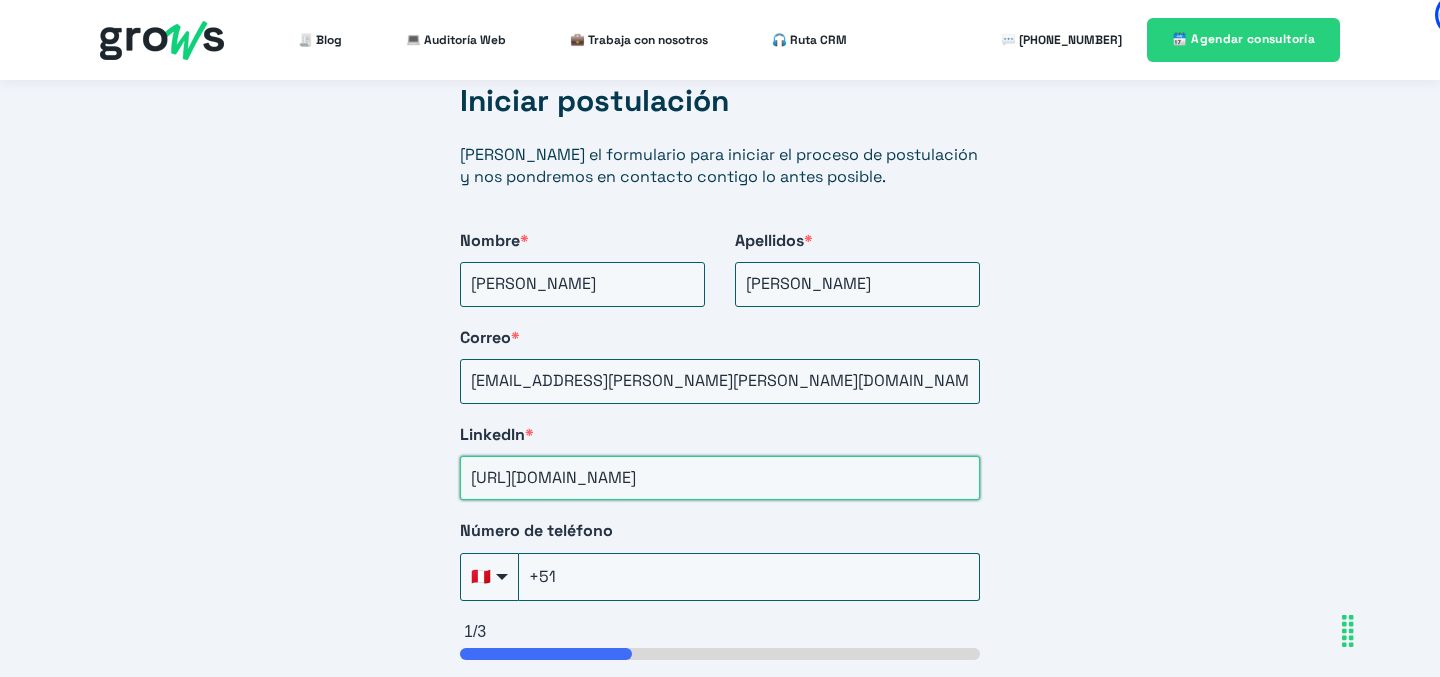 scroll, scrollTop: 3306, scrollLeft: 0, axis: vertical 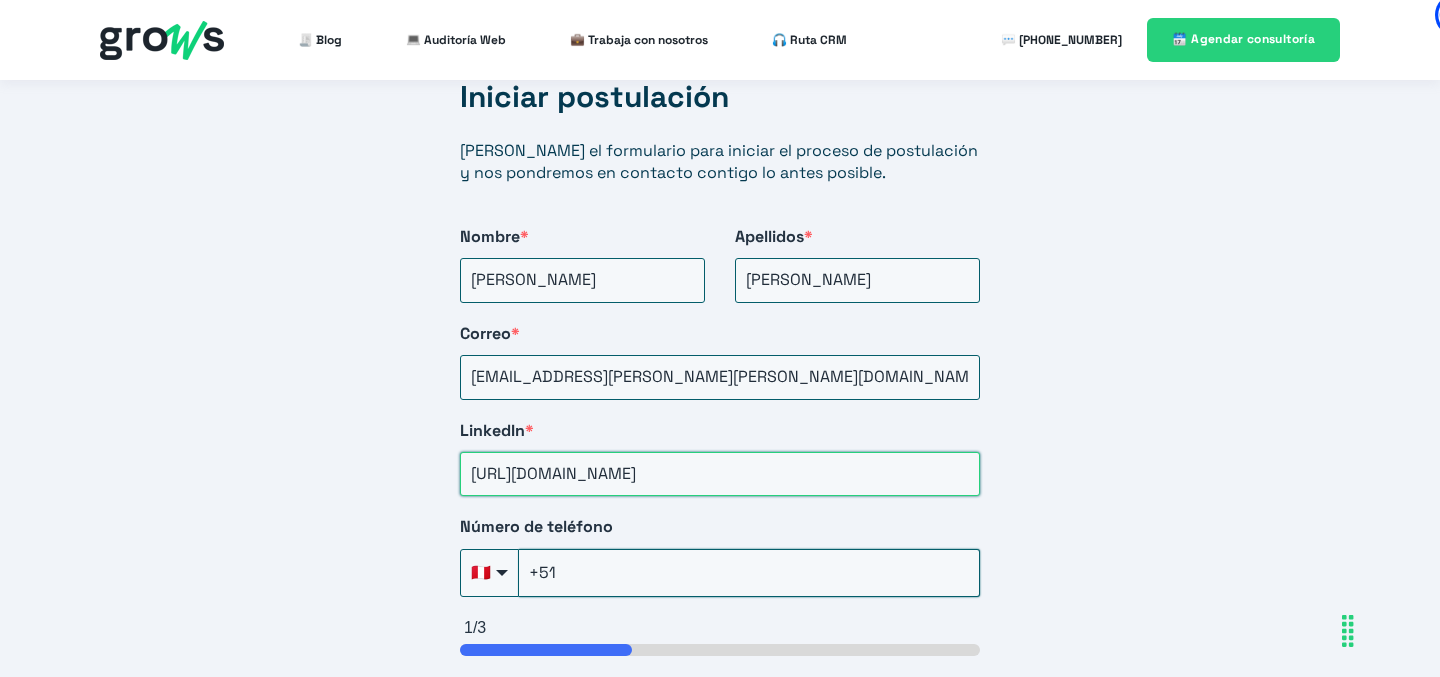 type on "[URL][DOMAIN_NAME]" 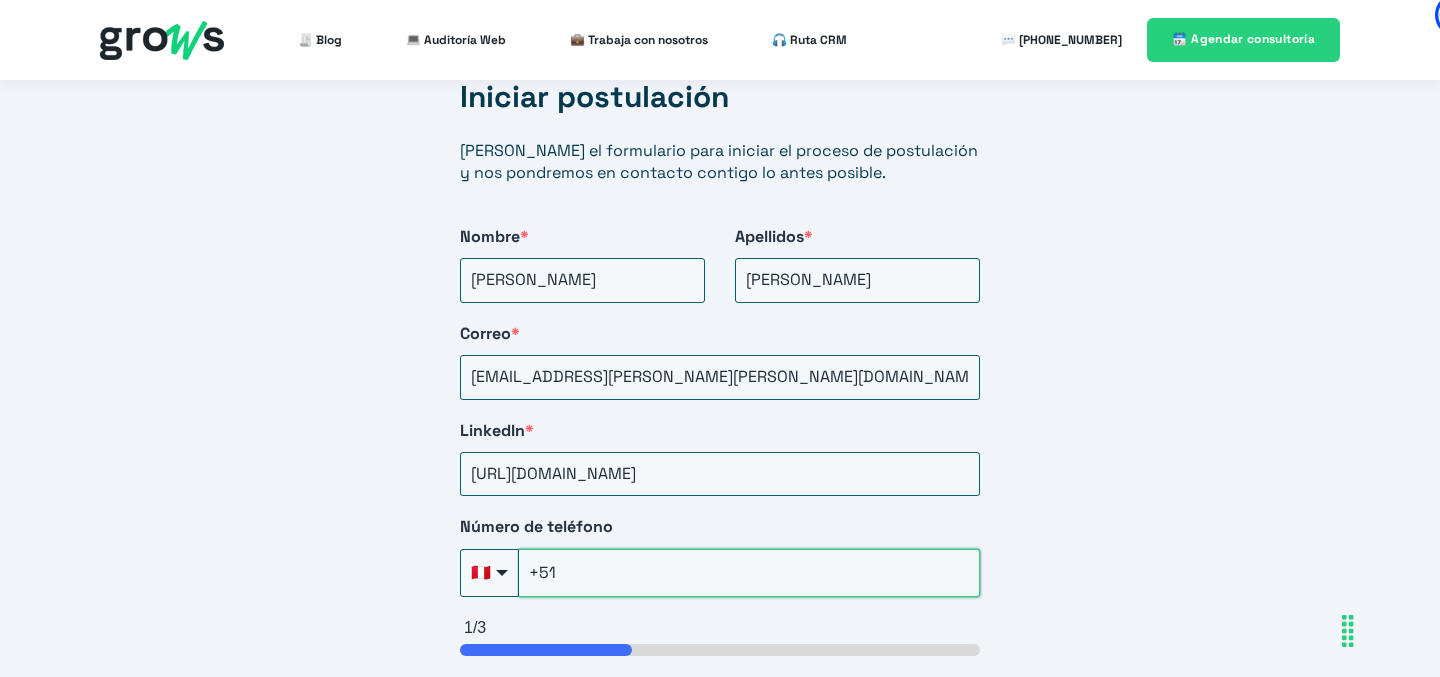 click on "+51" at bounding box center (749, 573) 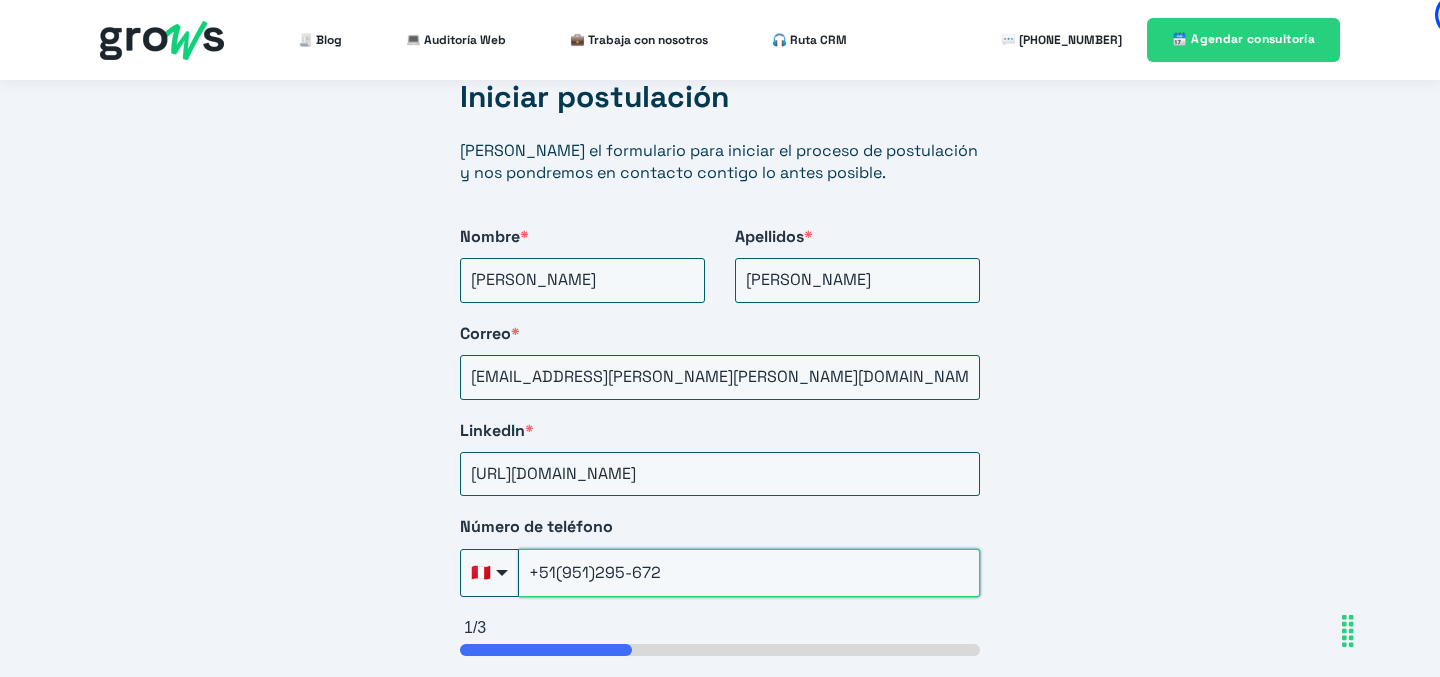 type on "+51(951)295-672" 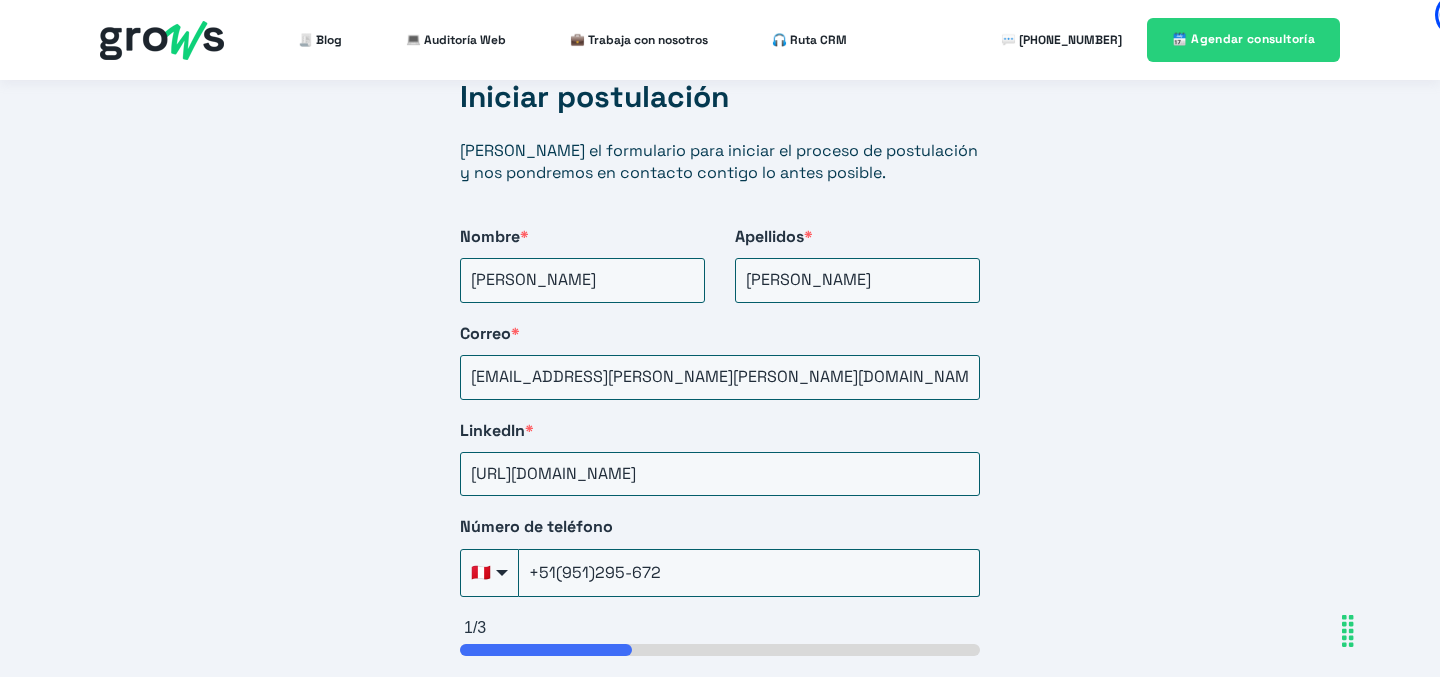 click on "1/3" at bounding box center (722, 628) 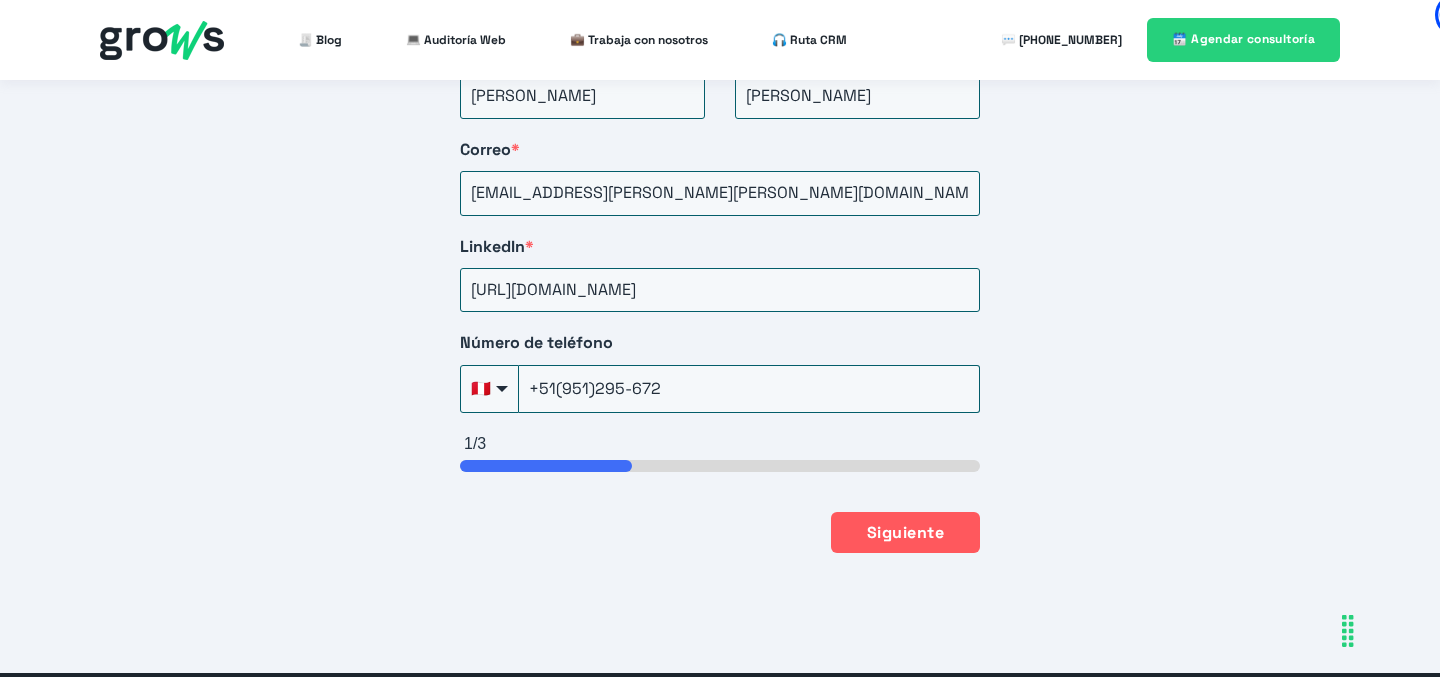 scroll, scrollTop: 3517, scrollLeft: 0, axis: vertical 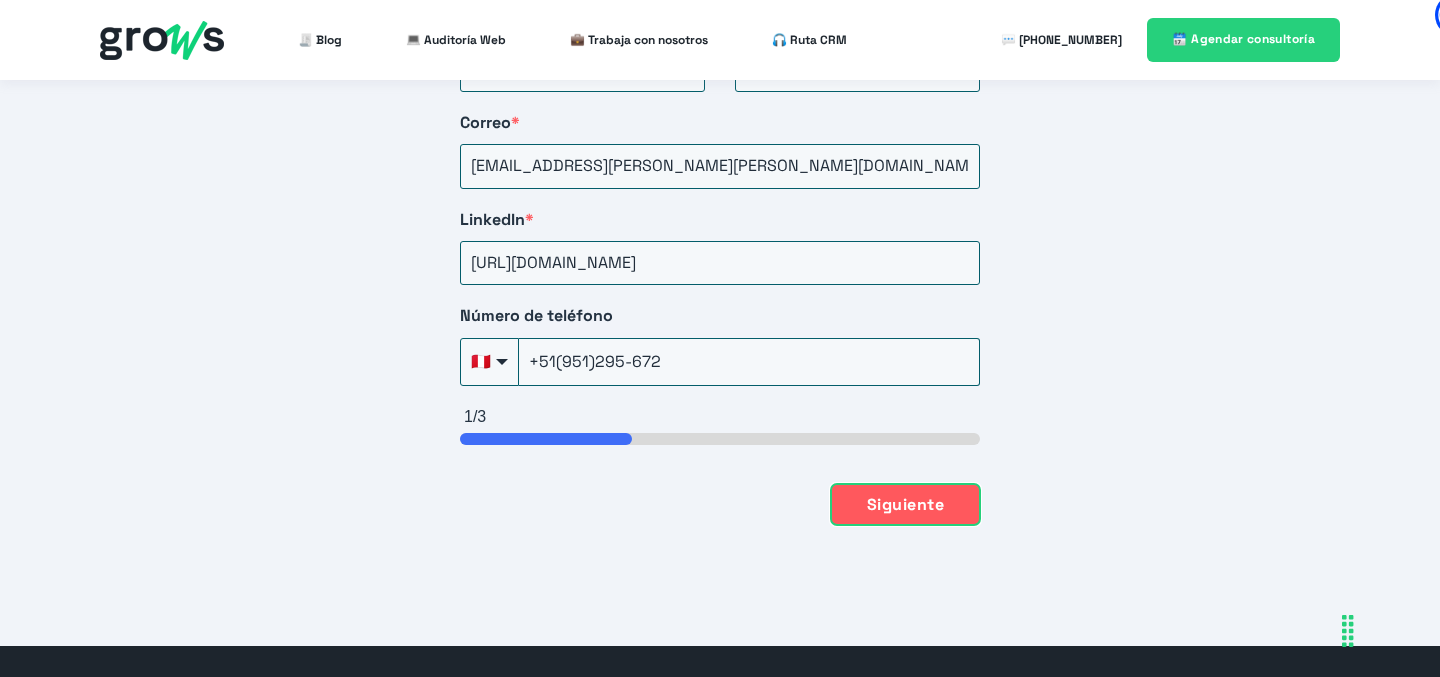 click on "Siguiente" at bounding box center (905, 505) 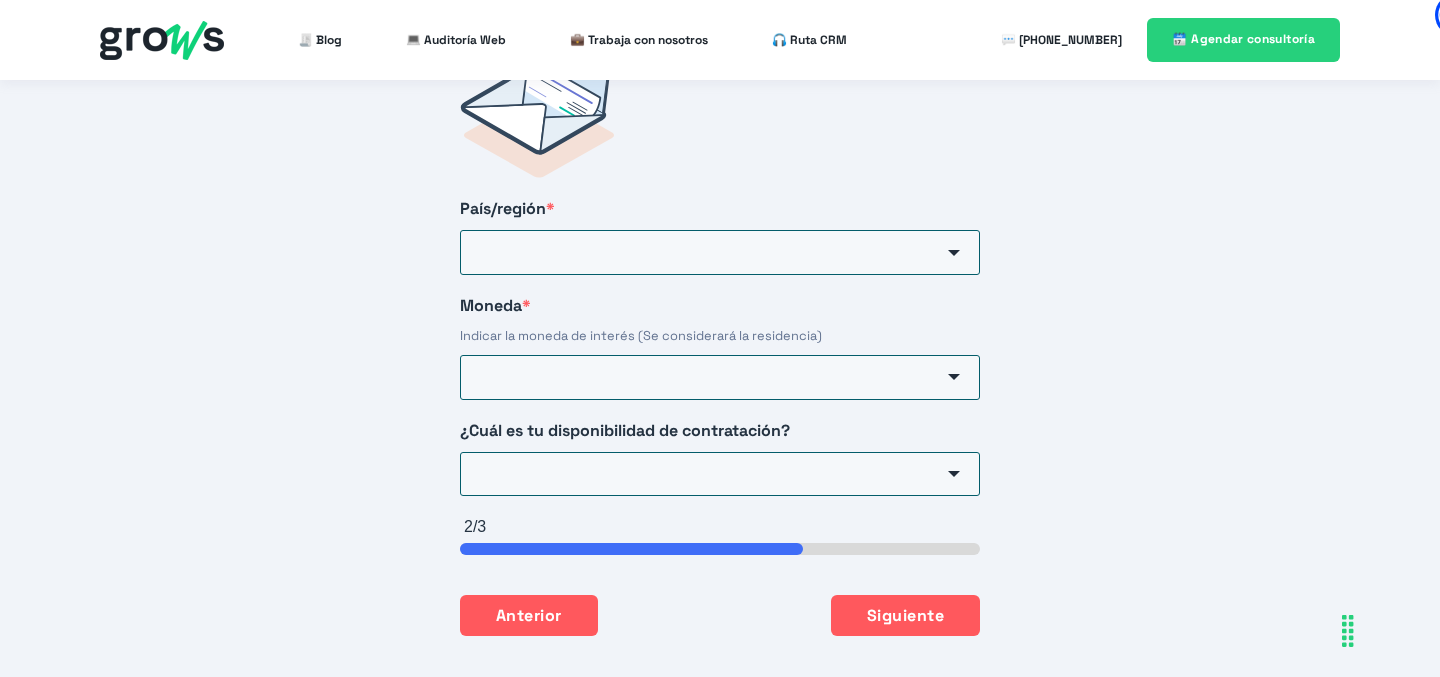 scroll, scrollTop: 3179, scrollLeft: 0, axis: vertical 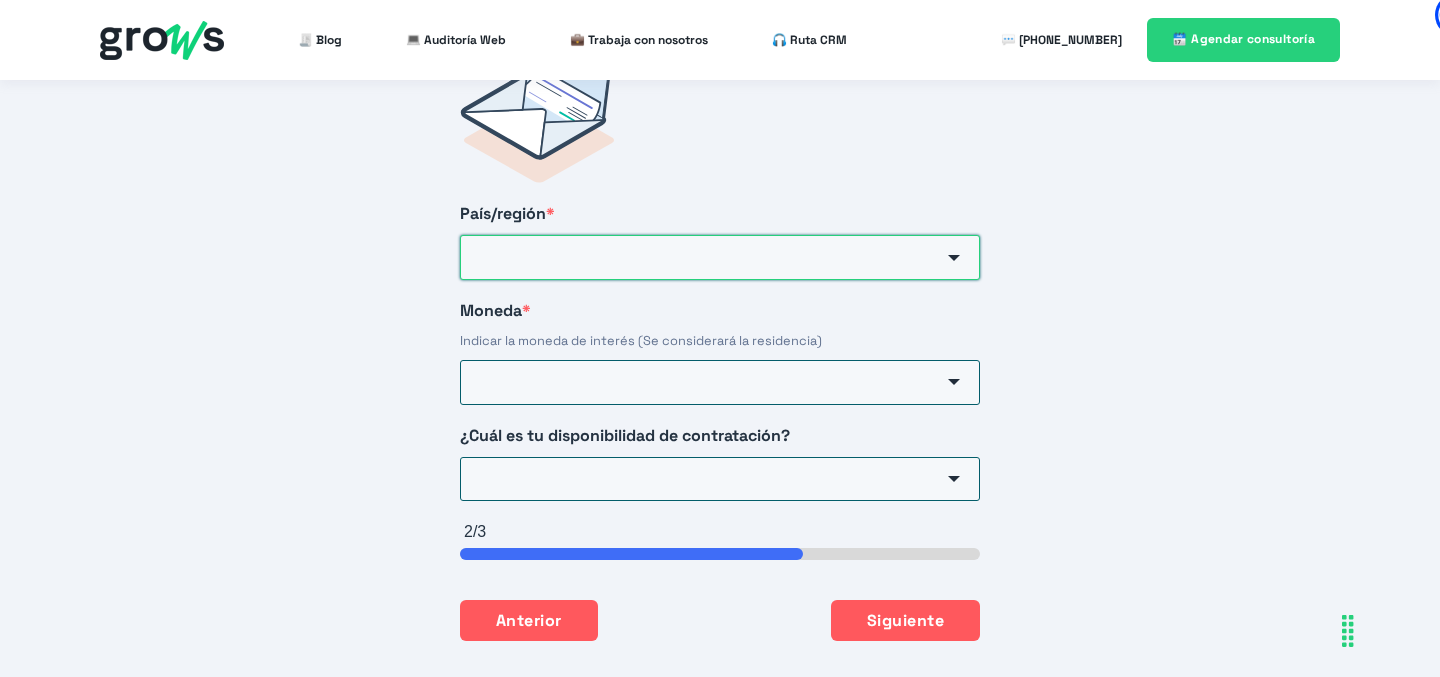 click on "País/región *" at bounding box center [720, 257] 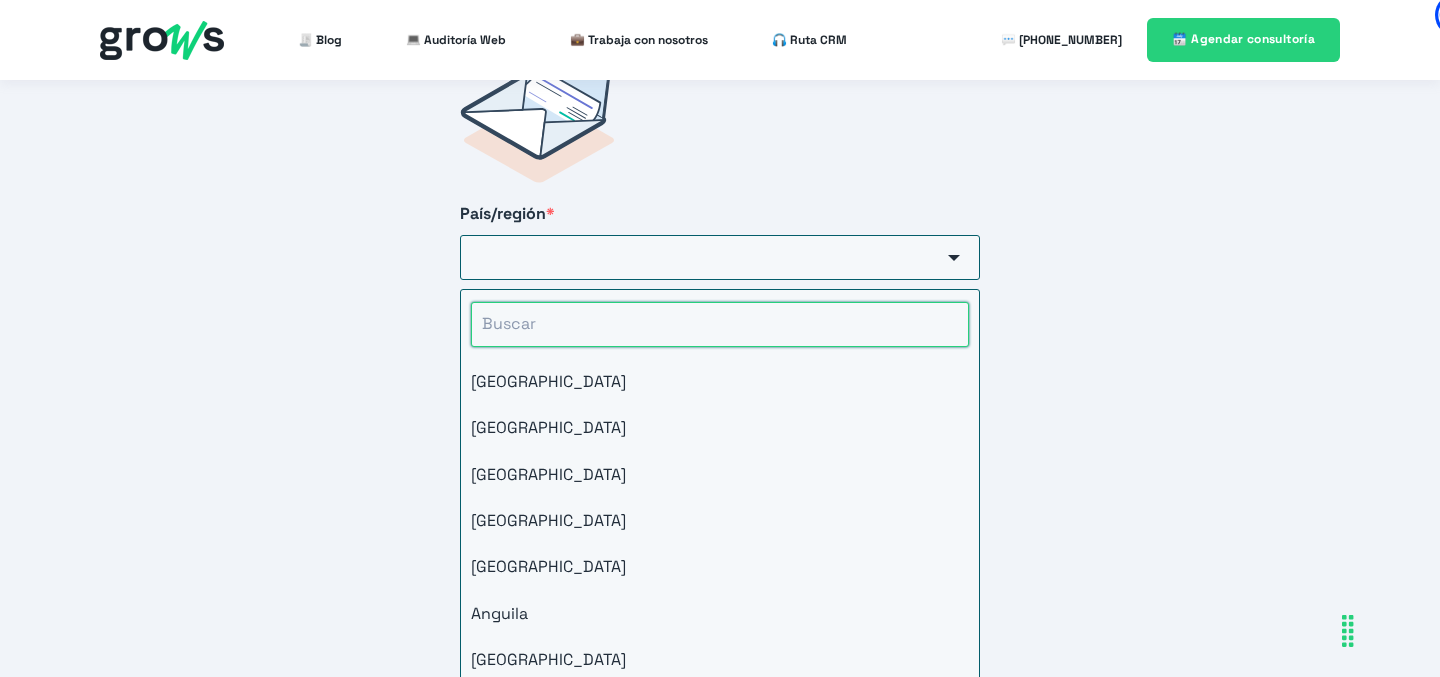 click at bounding box center (720, 324) 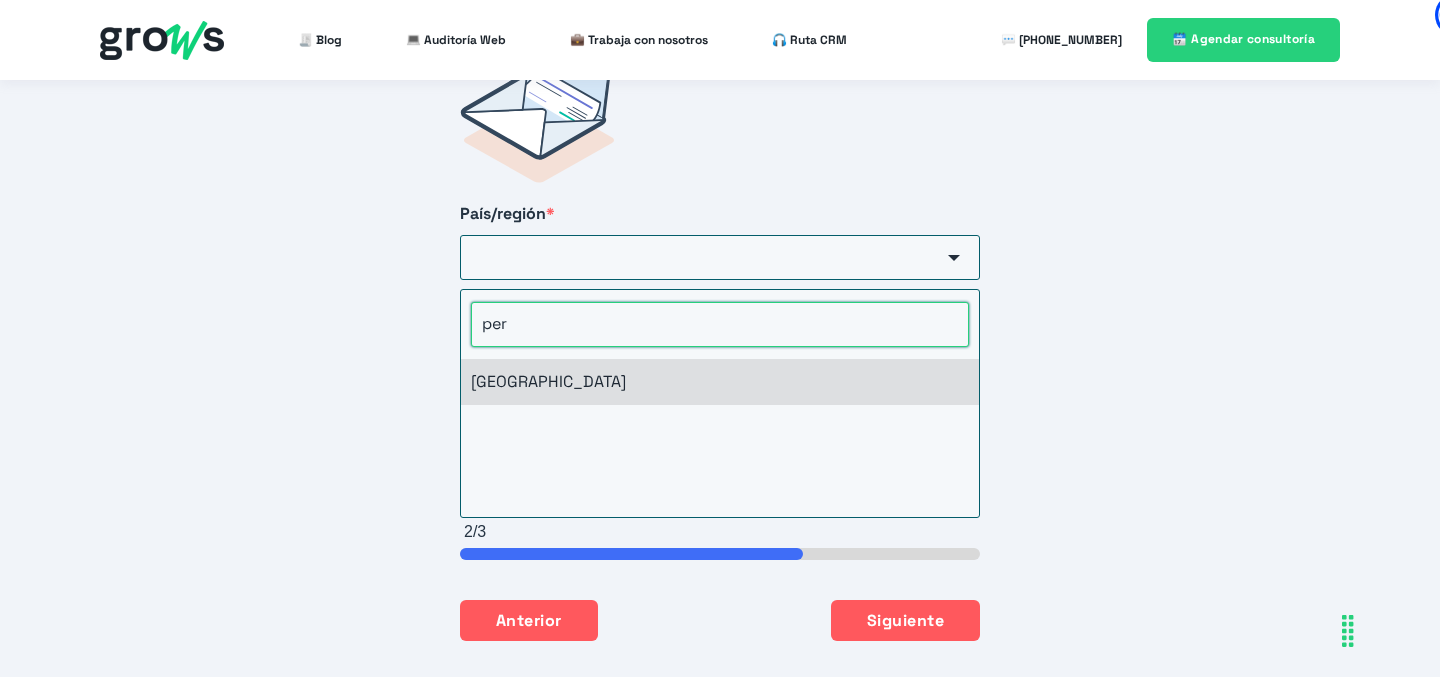 type on "per" 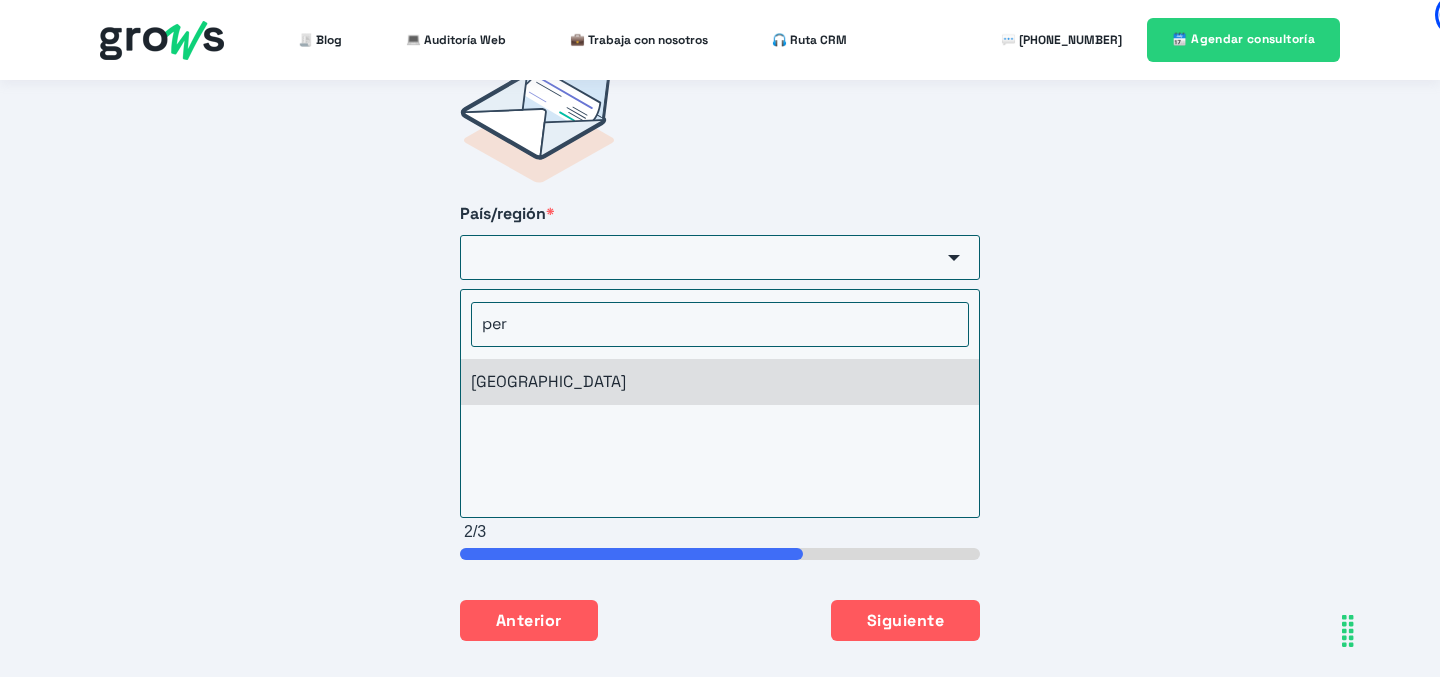 click on "[GEOGRAPHIC_DATA]" at bounding box center [720, 382] 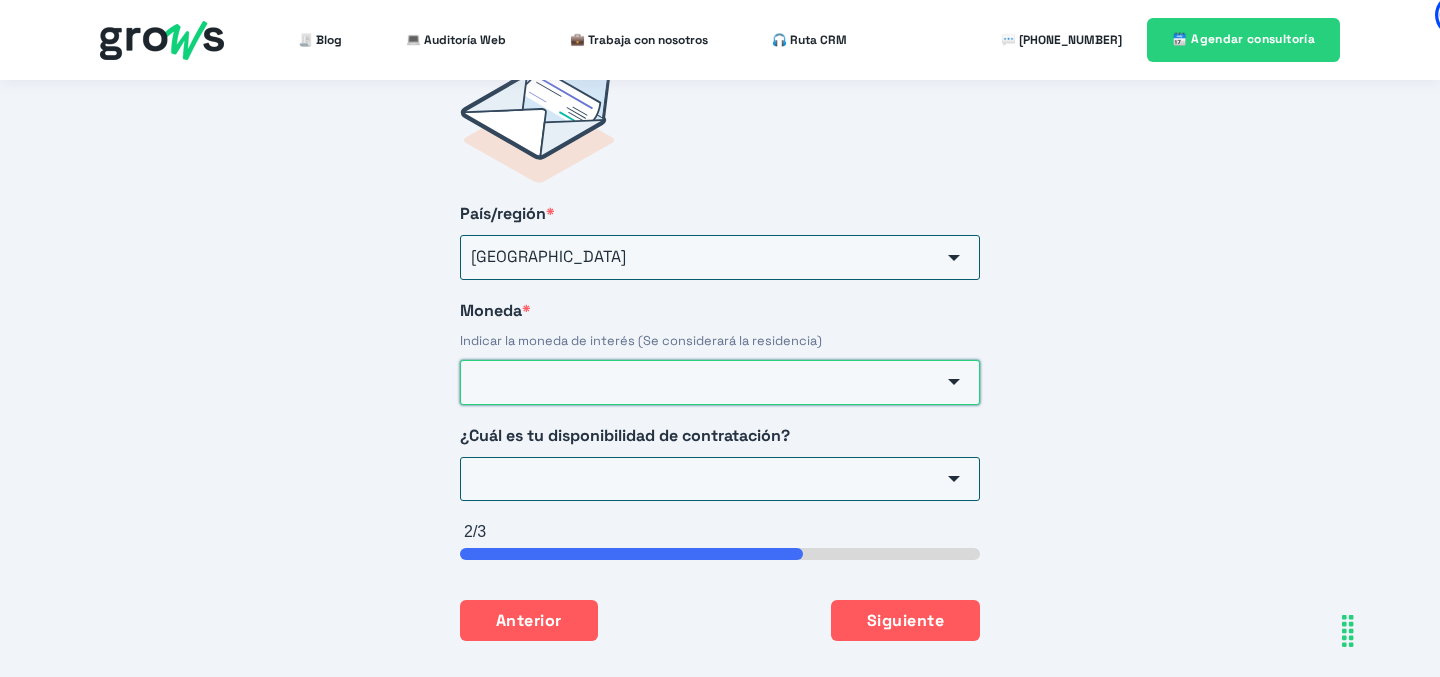 click on "Moneda *" at bounding box center [720, 382] 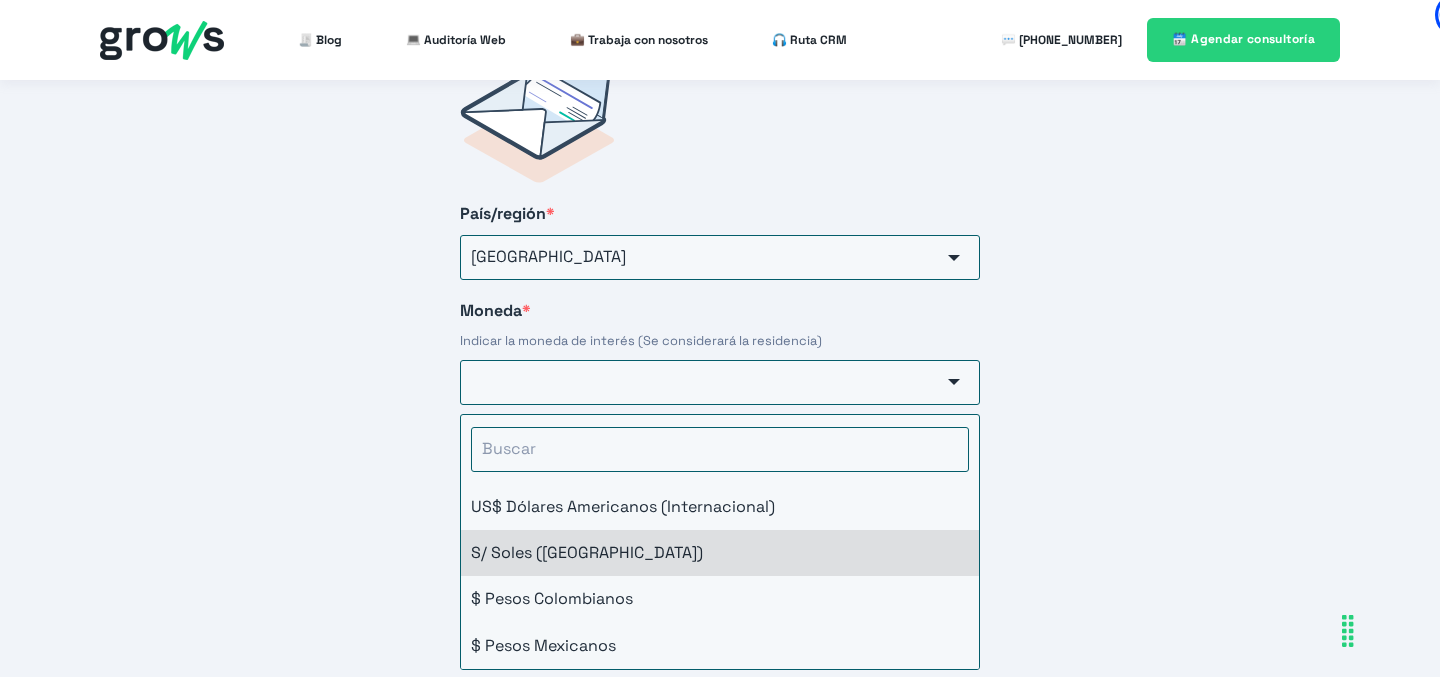 click on "S/ Soles ([GEOGRAPHIC_DATA])" at bounding box center (720, 553) 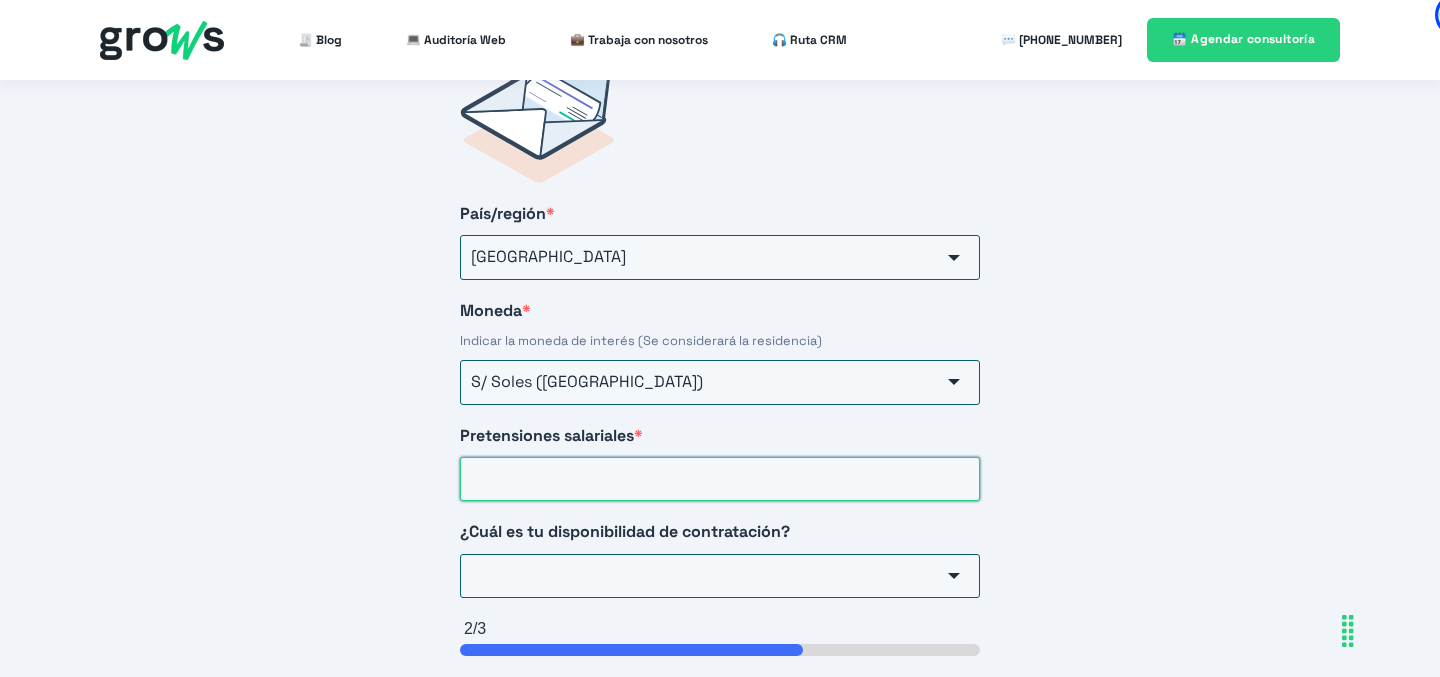 click on "Pretensiones salariales *" at bounding box center (720, 479) 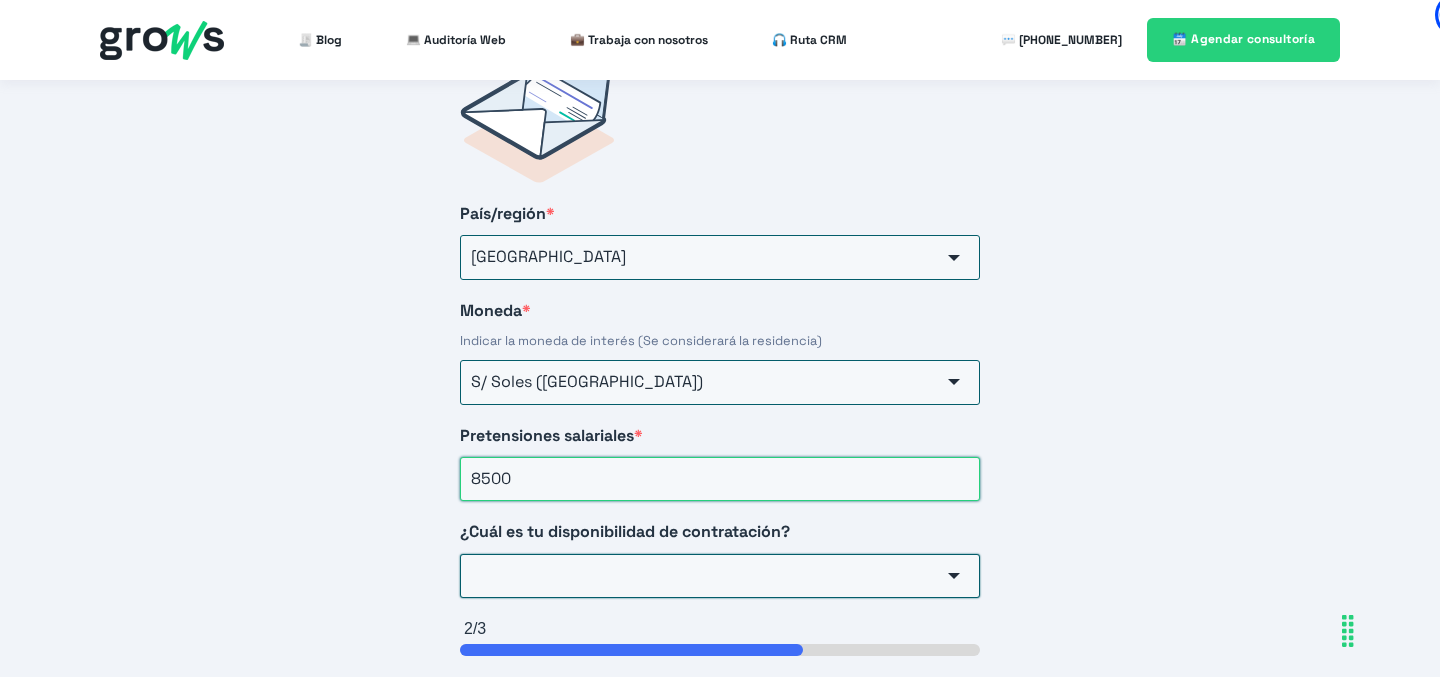 type on "8500" 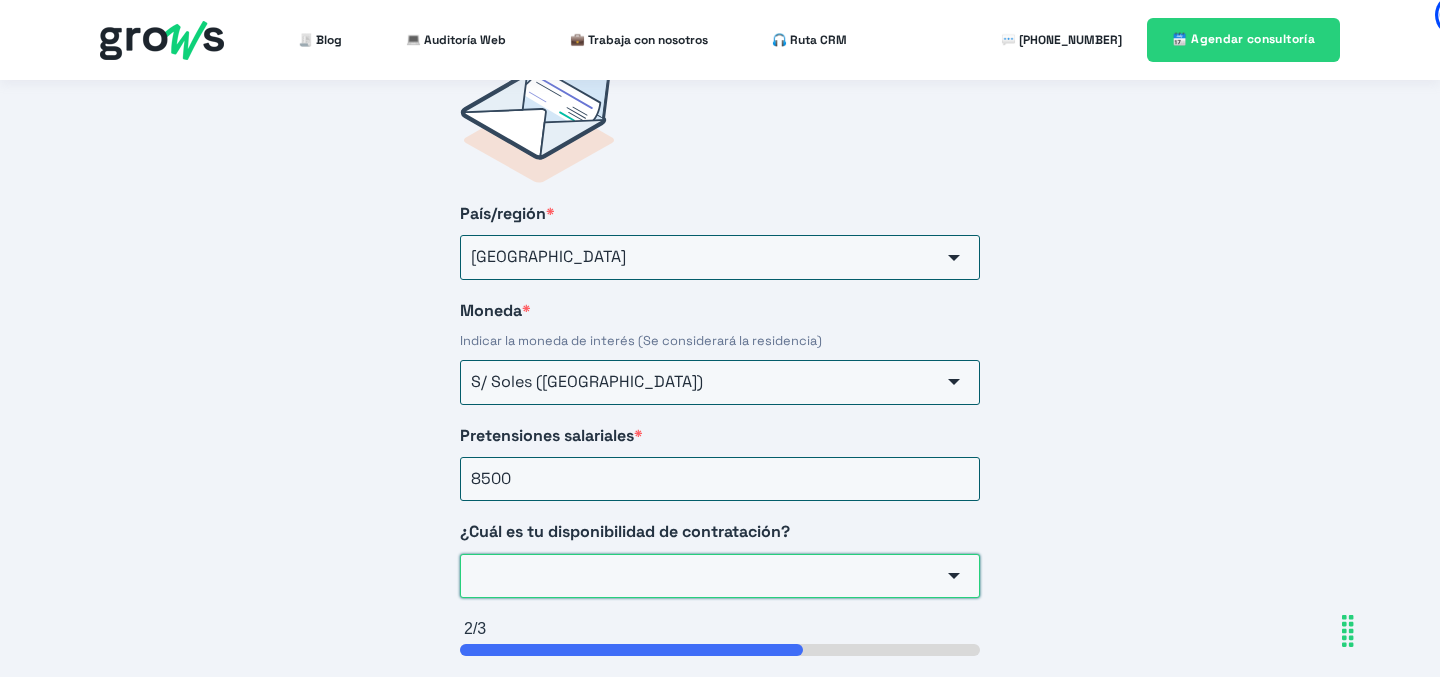 click on "¿Cuál es tu disponibilidad de contratación?" at bounding box center [720, 576] 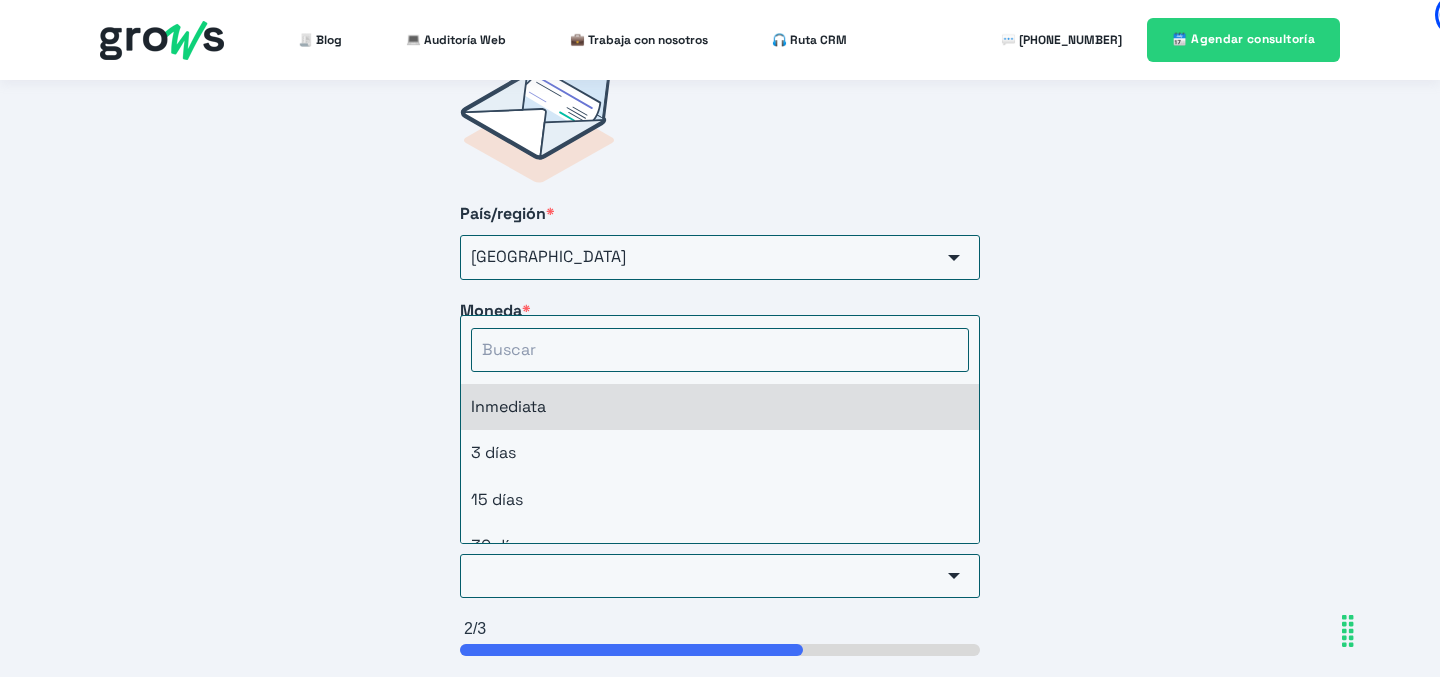 click on "Inmediata" at bounding box center [720, 407] 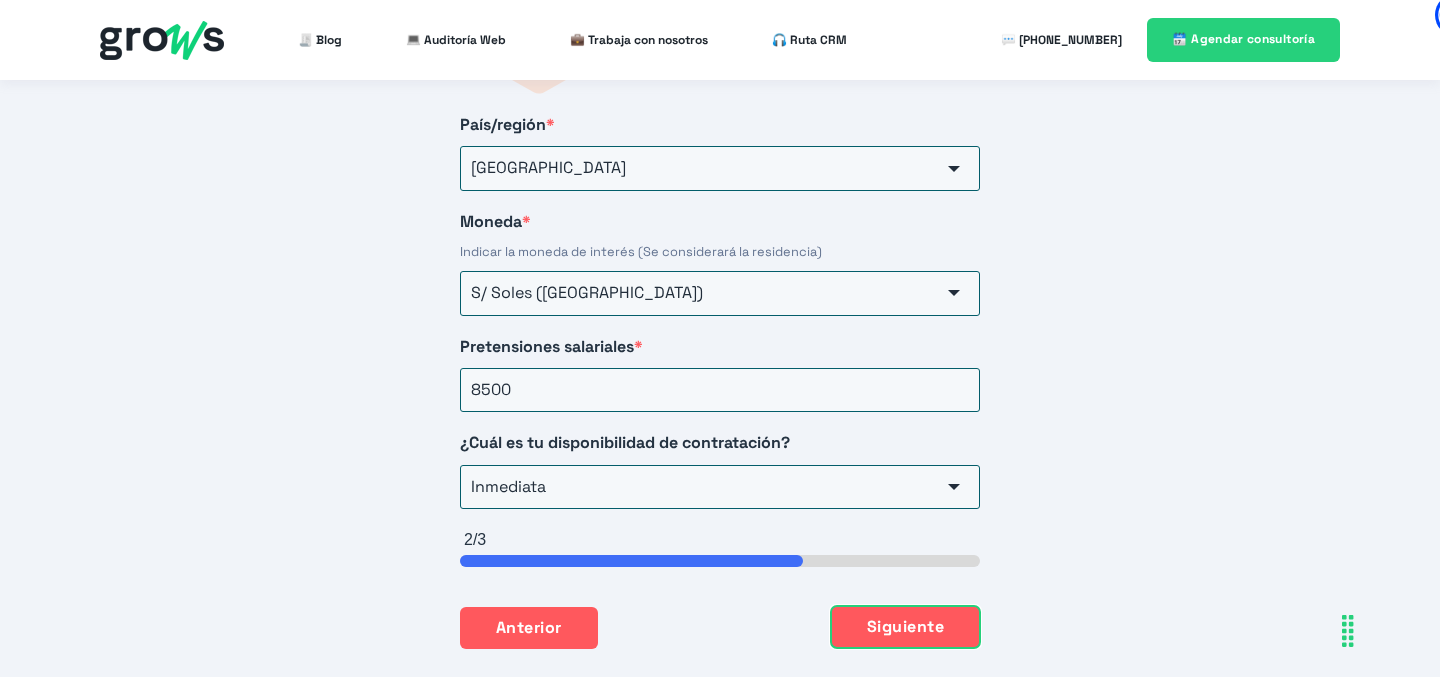 click on "Siguiente" at bounding box center [905, 627] 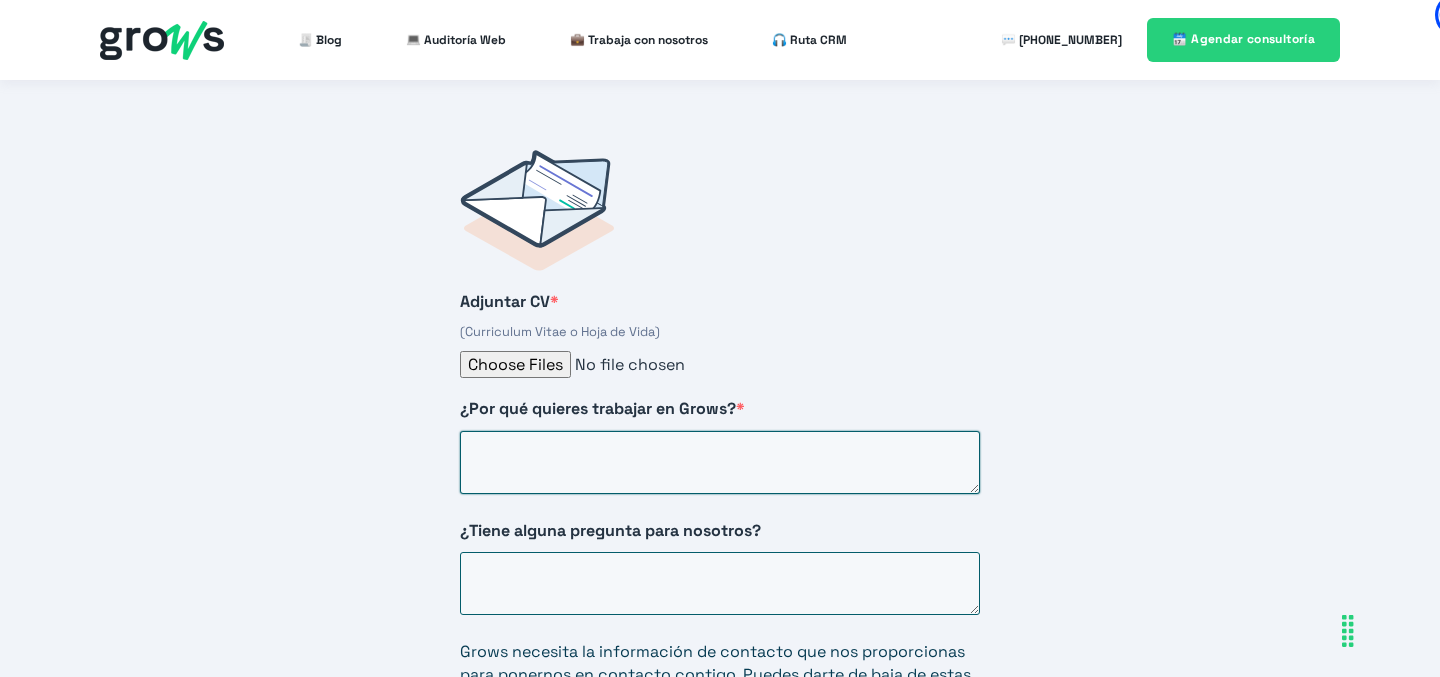 scroll, scrollTop: 3083, scrollLeft: 0, axis: vertical 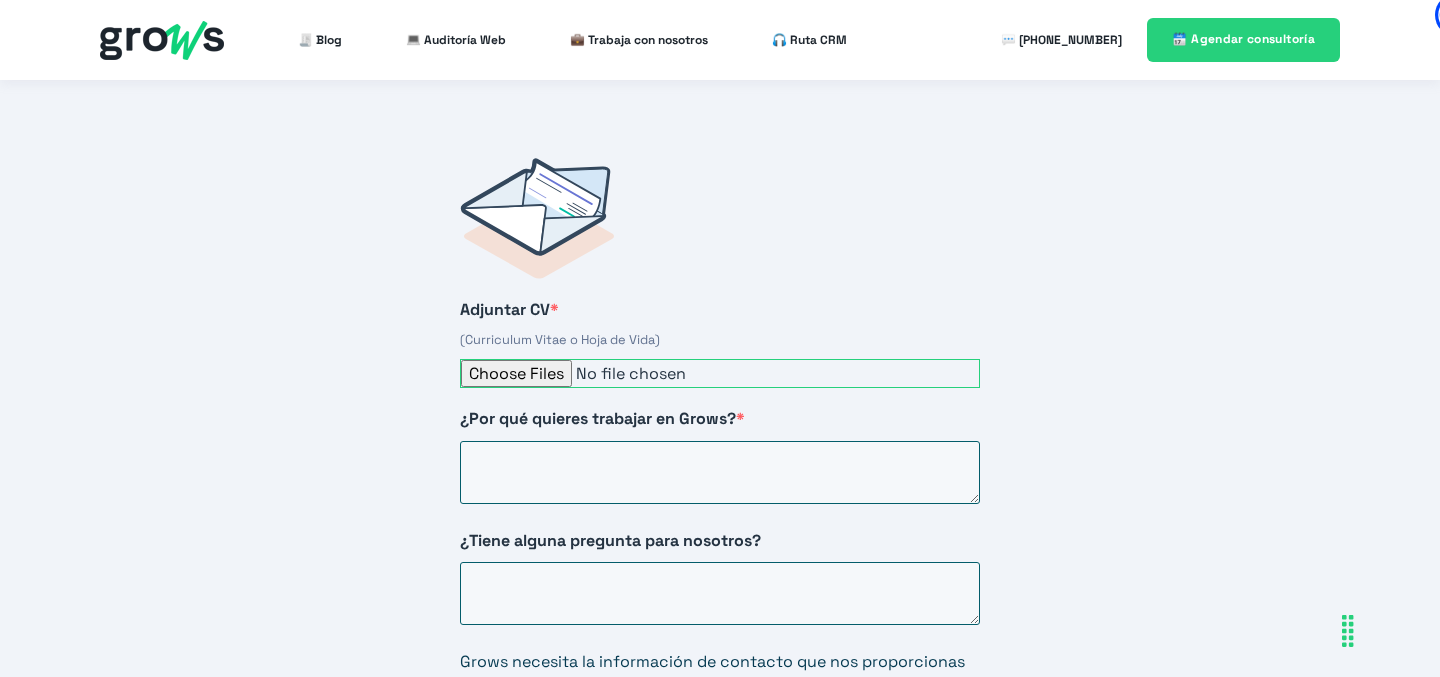 click on "Adjuntar CV *" at bounding box center [720, 373] 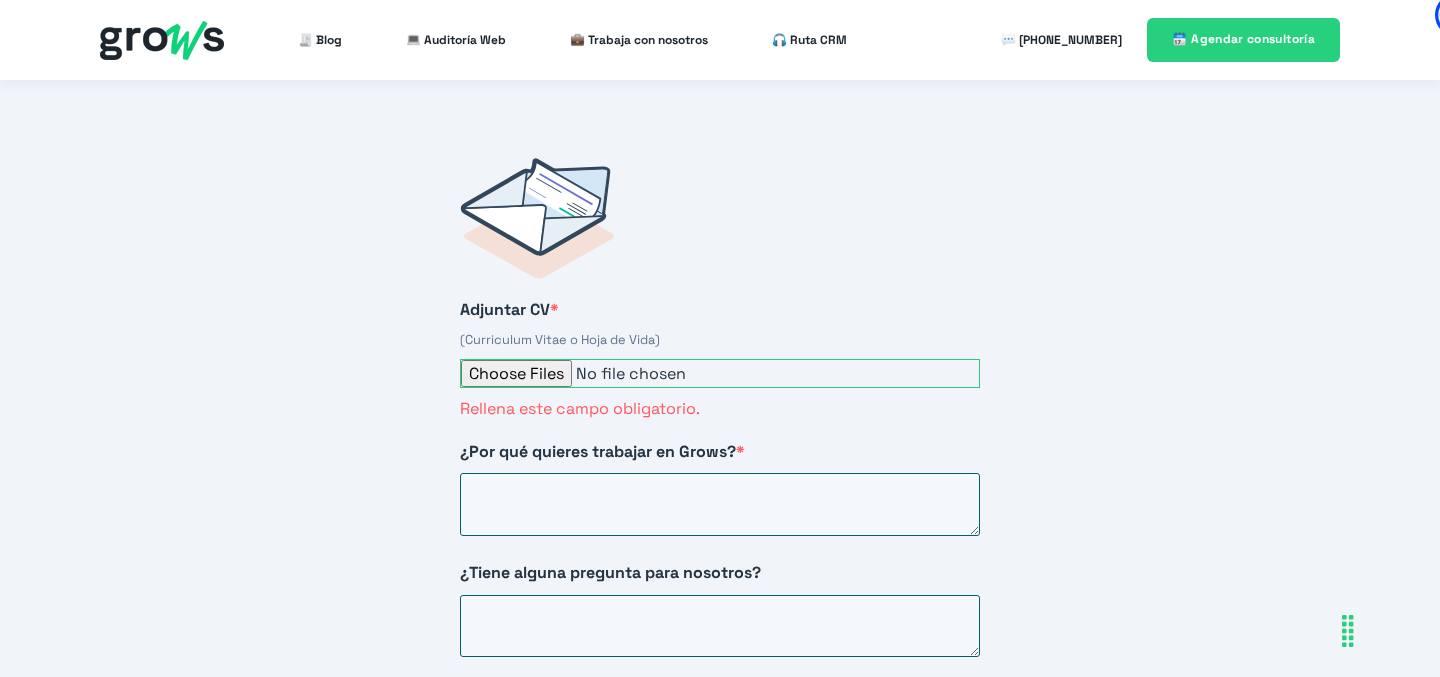 type on "C:\fakepath\[PERSON_NAME] 2025.pdf" 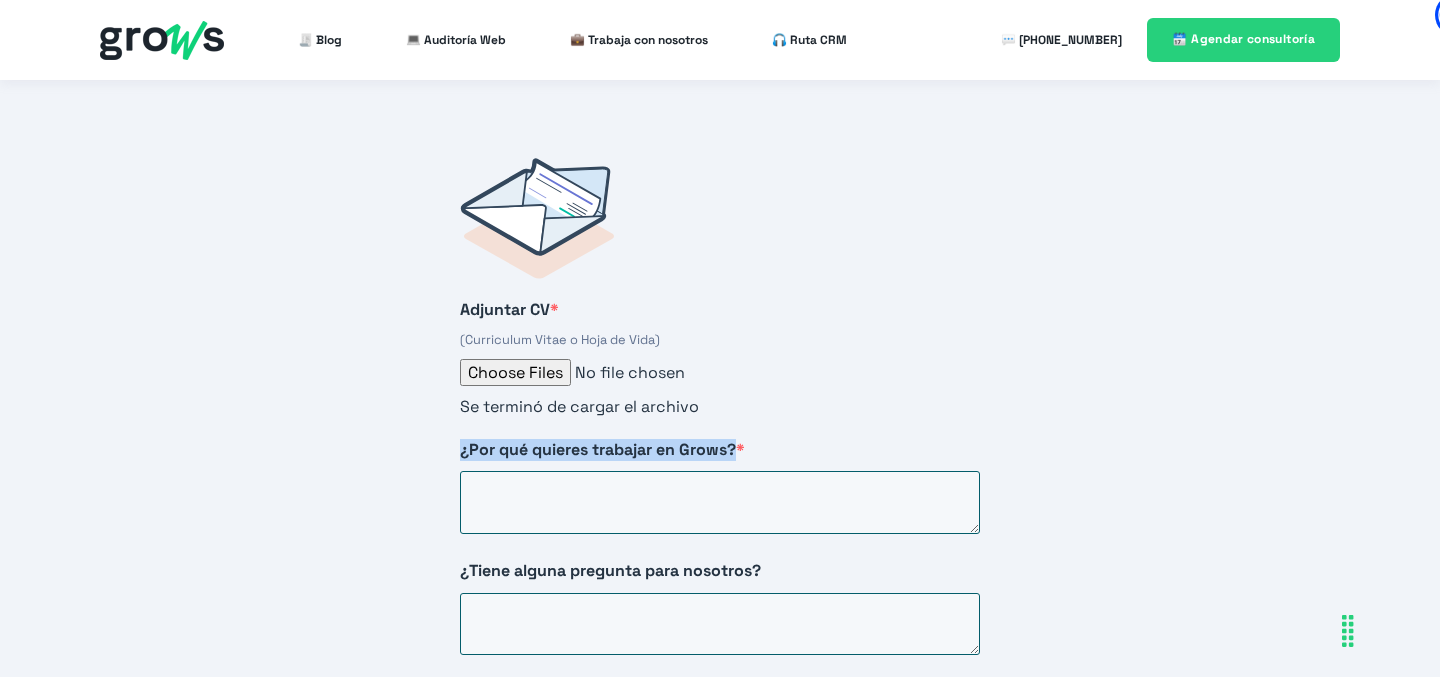 drag, startPoint x: 740, startPoint y: 427, endPoint x: 458, endPoint y: 421, distance: 282.0638 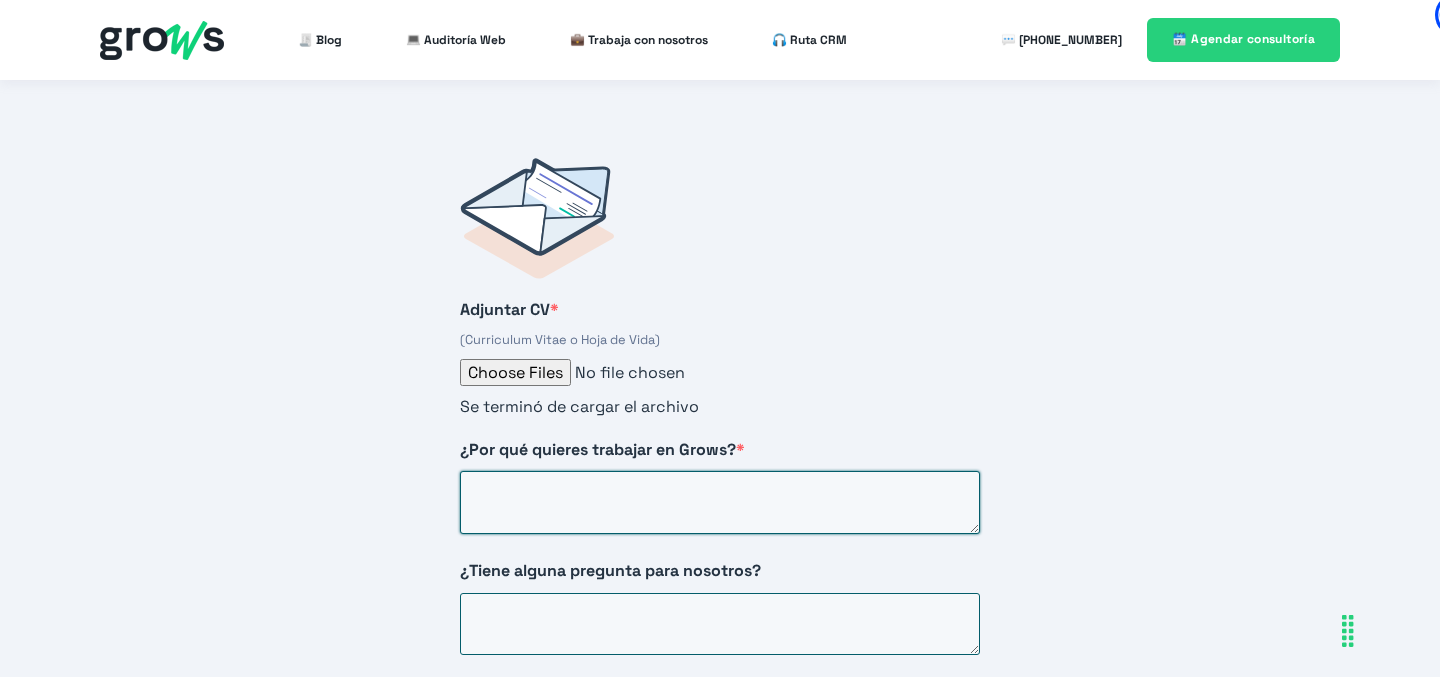click on "¿Por qué quieres trabajar en Grows? *" at bounding box center [720, 502] 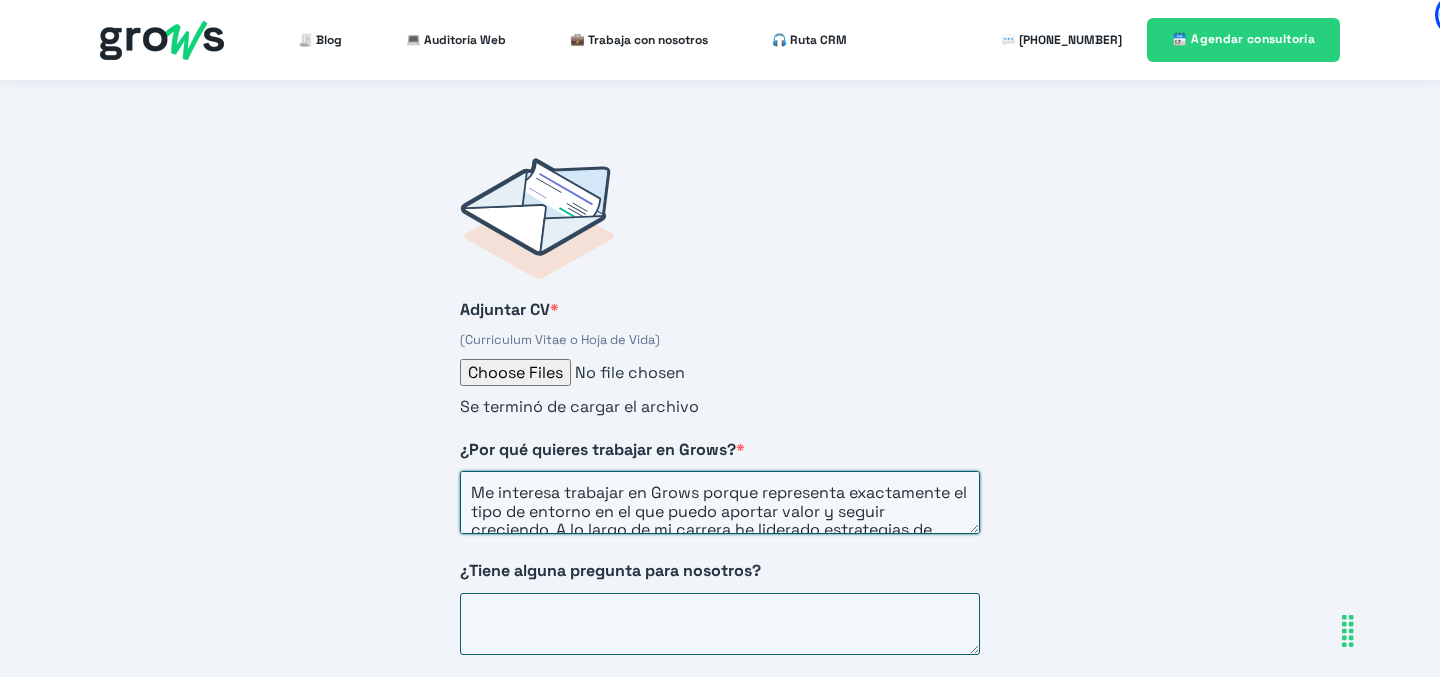 scroll, scrollTop: 283, scrollLeft: 0, axis: vertical 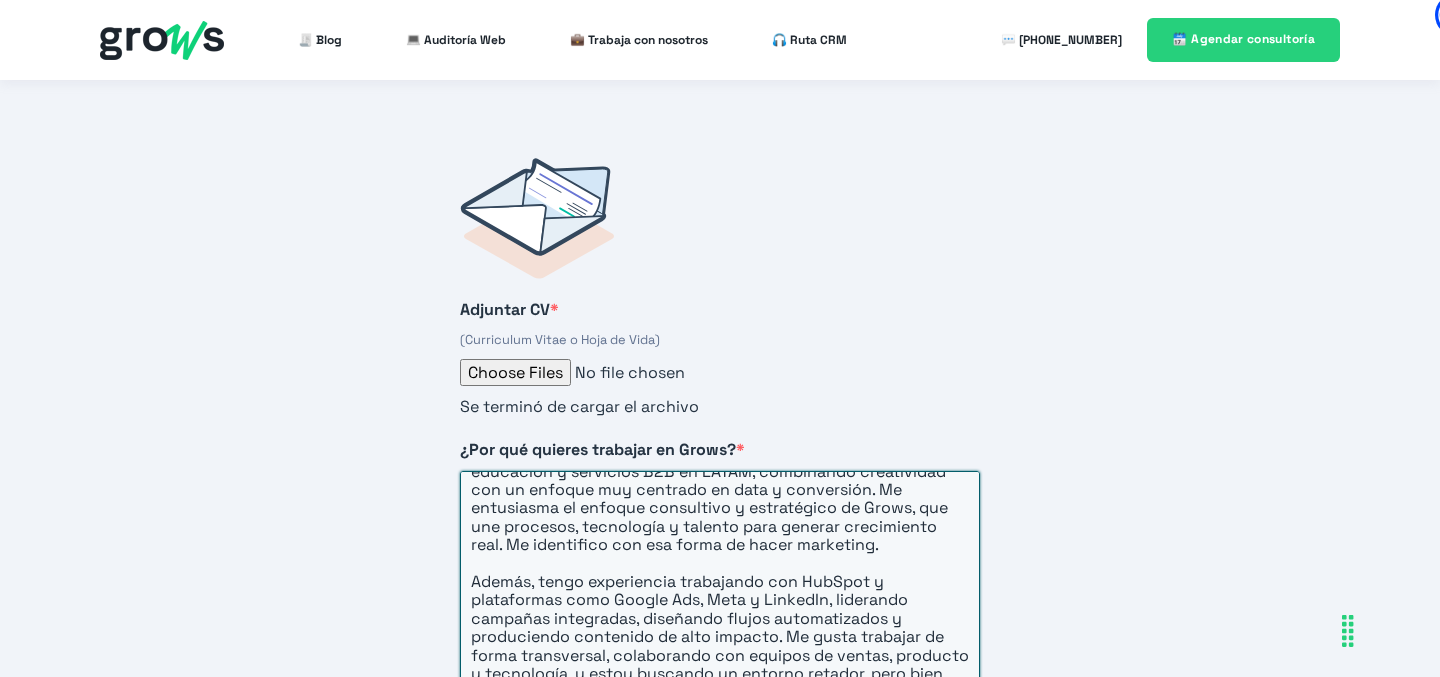 drag, startPoint x: 974, startPoint y: 508, endPoint x: 985, endPoint y: 706, distance: 198.30531 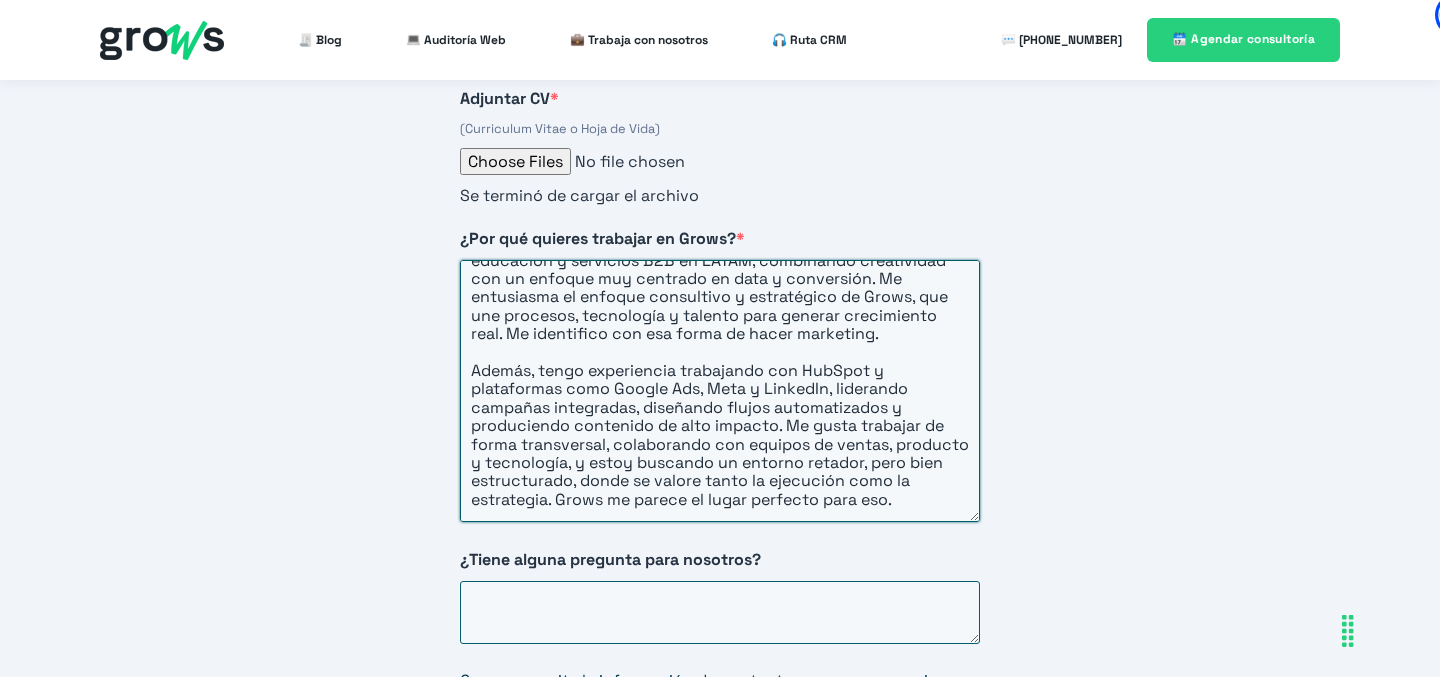 scroll, scrollTop: 3305, scrollLeft: 0, axis: vertical 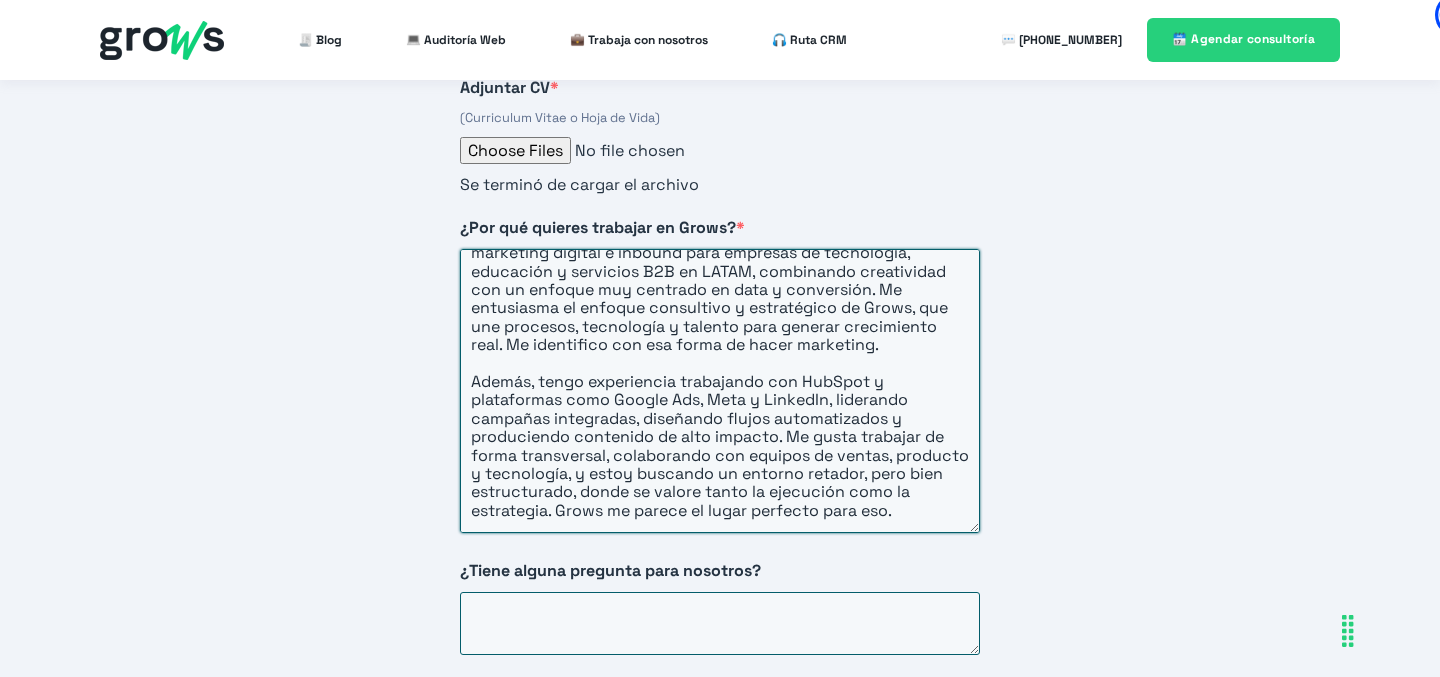 drag, startPoint x: 976, startPoint y: 484, endPoint x: 976, endPoint y: 506, distance: 22 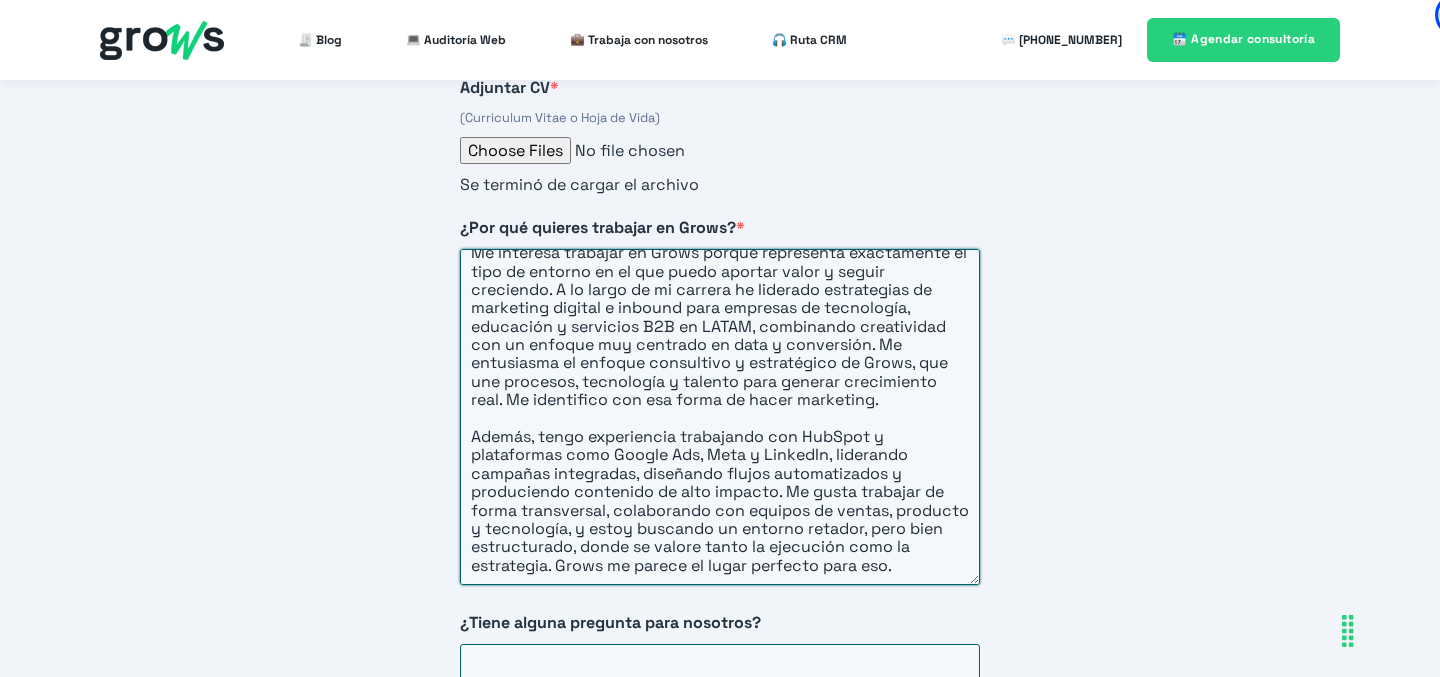 scroll, scrollTop: 0, scrollLeft: 0, axis: both 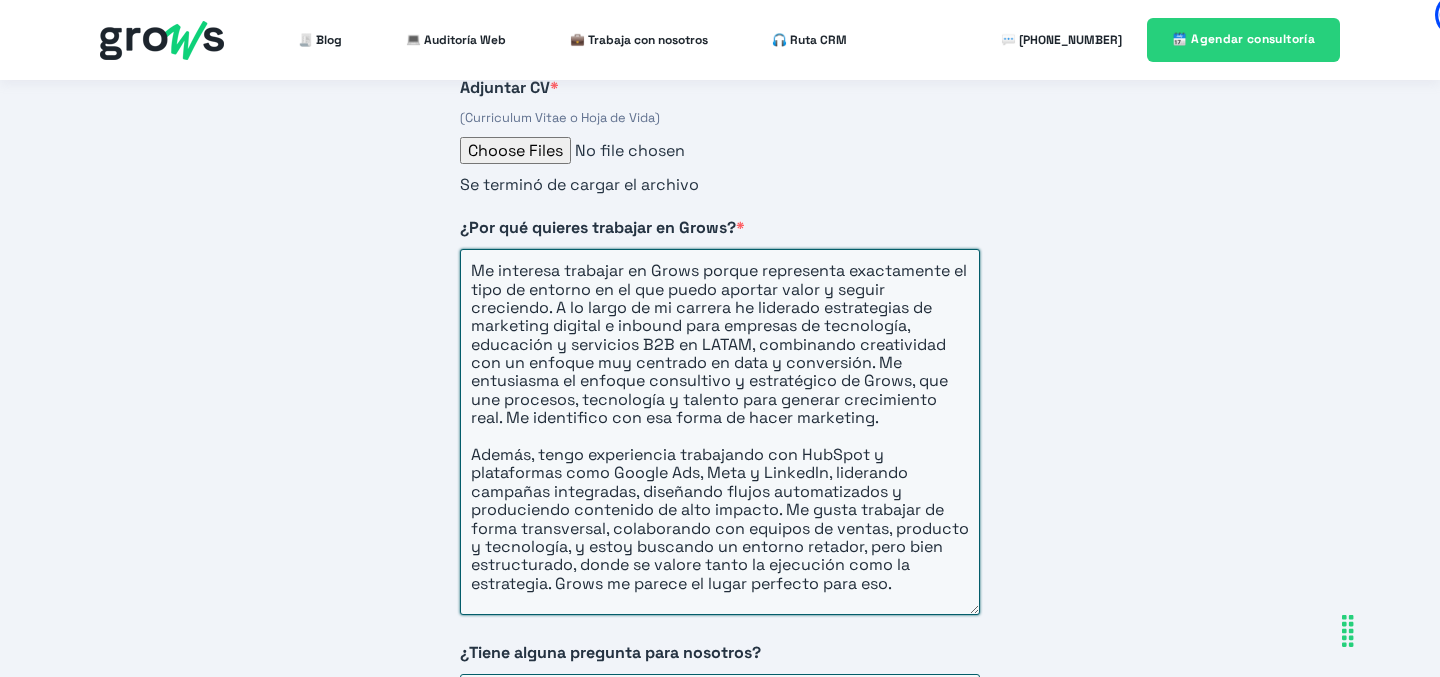 drag, startPoint x: 976, startPoint y: 506, endPoint x: 999, endPoint y: 587, distance: 84.20214 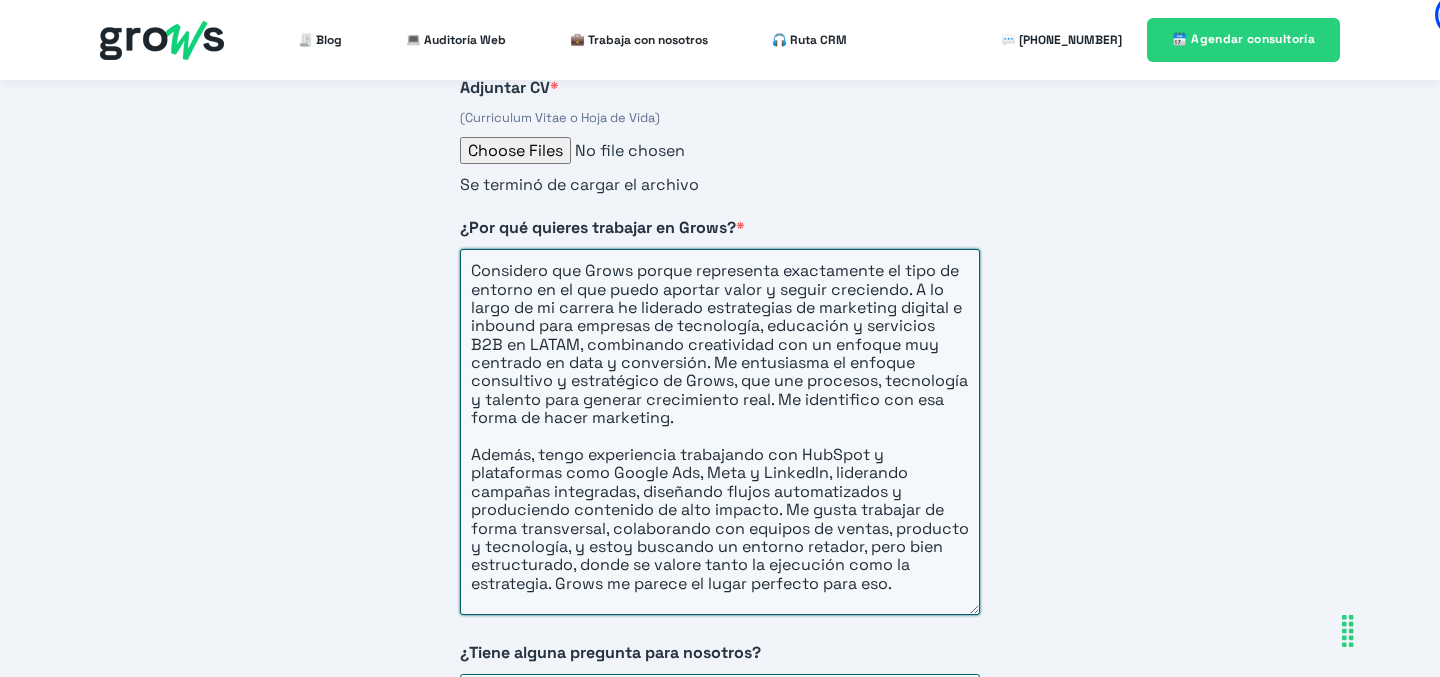 click on "Considero que Grows porque representa exactamente el tipo de entorno en el que puedo aportar valor y seguir creciendo. A lo largo de mi carrera he liderado estrategias de marketing digital e inbound para empresas de tecnología, educación y servicios B2B en LATAM, combinando creatividad con un enfoque muy centrado en data y conversión. Me entusiasma el enfoque consultivo y estratégico de Grows, que une procesos, tecnología y talento para generar crecimiento real. Me identifico con esa forma de hacer marketing.
Además, tengo experiencia trabajando con HubSpot y plataformas como Google Ads, Meta y LinkedIn, liderando campañas integradas, diseñando flujos automatizados y produciendo contenido de alto impacto. Me gusta trabajar de forma transversal, colaborando con equipos de ventas, producto y tecnología, y estoy buscando un entorno retador, pero bien estructurado, donde se valore tanto la ejecución como la estrategia. Grows me parece el lugar perfecto para eso." at bounding box center [720, 432] 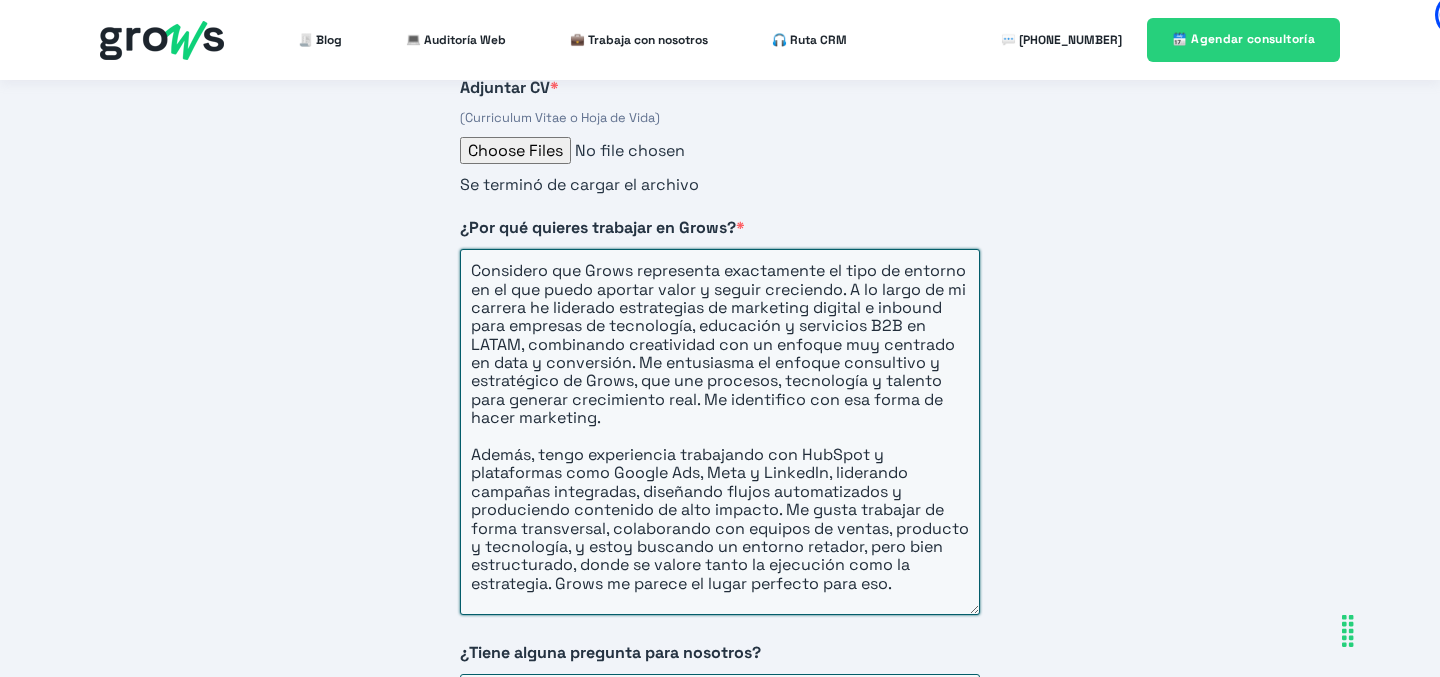 click on "Considero que Grows representa exactamente el tipo de entorno en el que puedo aportar valor y seguir creciendo. A lo largo de mi carrera he liderado estrategias de marketing digital e inbound para empresas de tecnología, educación y servicios B2B en LATAM, combinando creatividad con un enfoque muy centrado en data y conversión. Me entusiasma el enfoque consultivo y estratégico de Grows, que une procesos, tecnología y talento para generar crecimiento real. Me identifico con esa forma de hacer marketing.
Además, tengo experiencia trabajando con HubSpot y plataformas como Google Ads, Meta y LinkedIn, liderando campañas integradas, diseñando flujos automatizados y produciendo contenido de alto impacto. Me gusta trabajar de forma transversal, colaborando con equipos de ventas, producto y tecnología, y estoy buscando un entorno retador, pero bien estructurado, donde se valore tanto la ejecución como la estrategia. Grows me parece el lugar perfecto para eso." at bounding box center (720, 432) 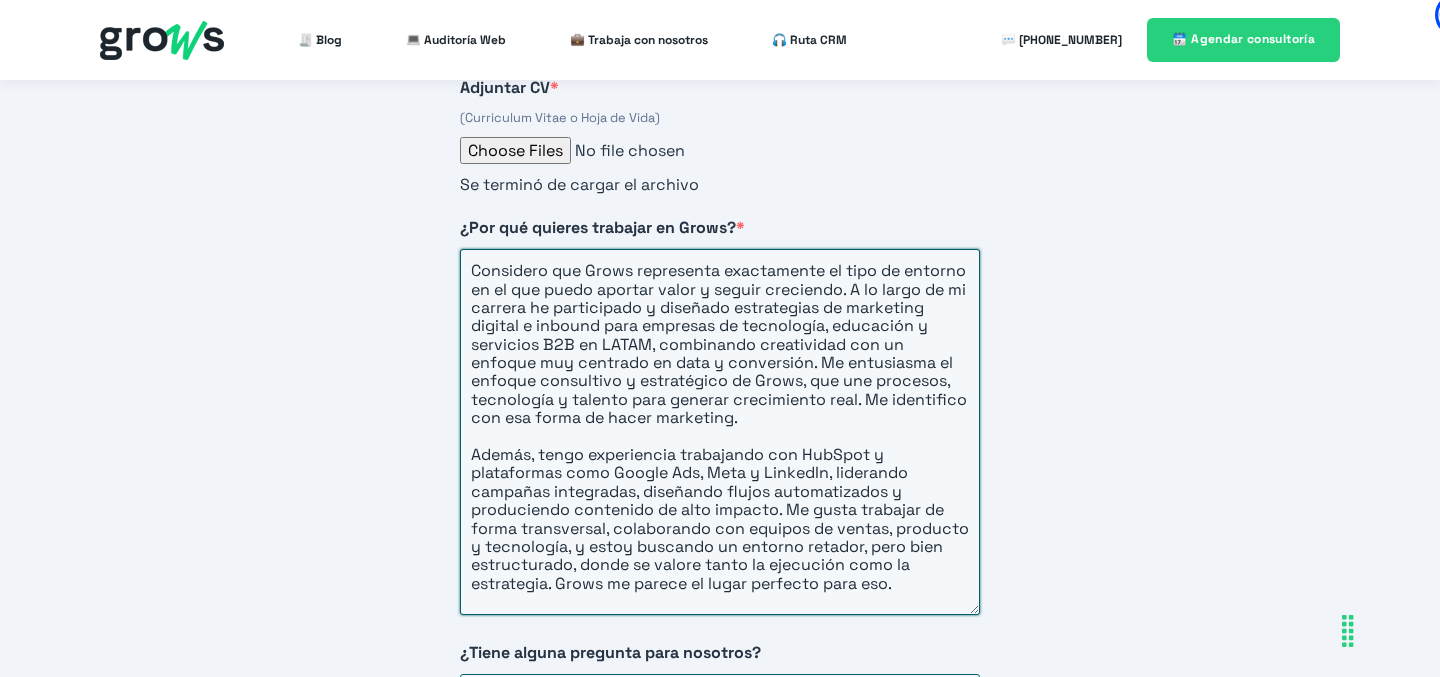 click on "Considero que Grows representa exactamente el tipo de entorno en el que puedo aportar valor y seguir creciendo. A lo largo de mi carrera he participado y diseñado estrategias de marketing digital e inbound para empresas de tecnología, educación y servicios B2B en LATAM, combinando creatividad con un enfoque muy centrado en data y conversión. Me entusiasma el enfoque consultivo y estratégico de Grows, que une procesos, tecnología y talento para generar crecimiento real. Me identifico con esa forma de hacer marketing.
Además, tengo experiencia trabajando con HubSpot y plataformas como Google Ads, Meta y LinkedIn, liderando campañas integradas, diseñando flujos automatizados y produciendo contenido de alto impacto. Me gusta trabajar de forma transversal, colaborando con equipos de ventas, producto y tecnología, y estoy buscando un entorno retador, pero bien estructurado, donde se valore tanto la ejecución como la estrategia. Grows me parece el lugar perfecto para eso." at bounding box center (720, 432) 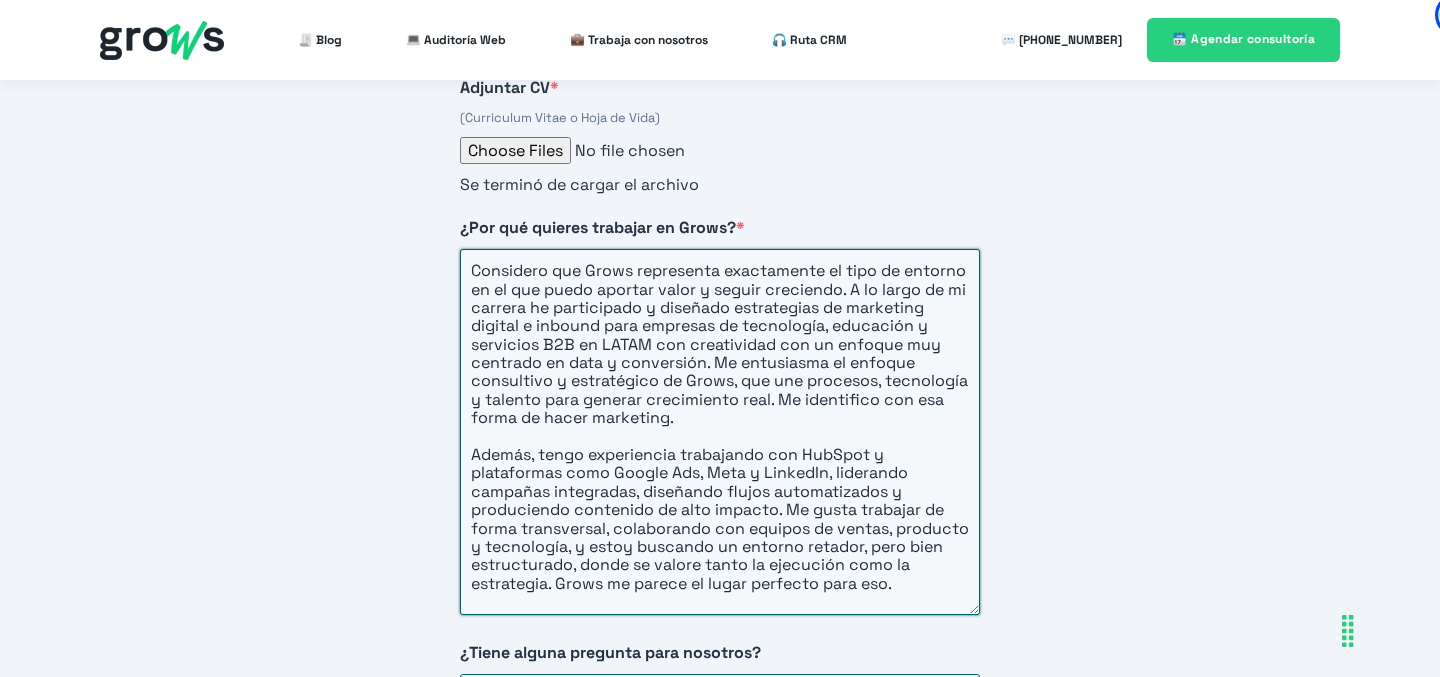 drag, startPoint x: 879, startPoint y: 323, endPoint x: 812, endPoint y: 341, distance: 69.375786 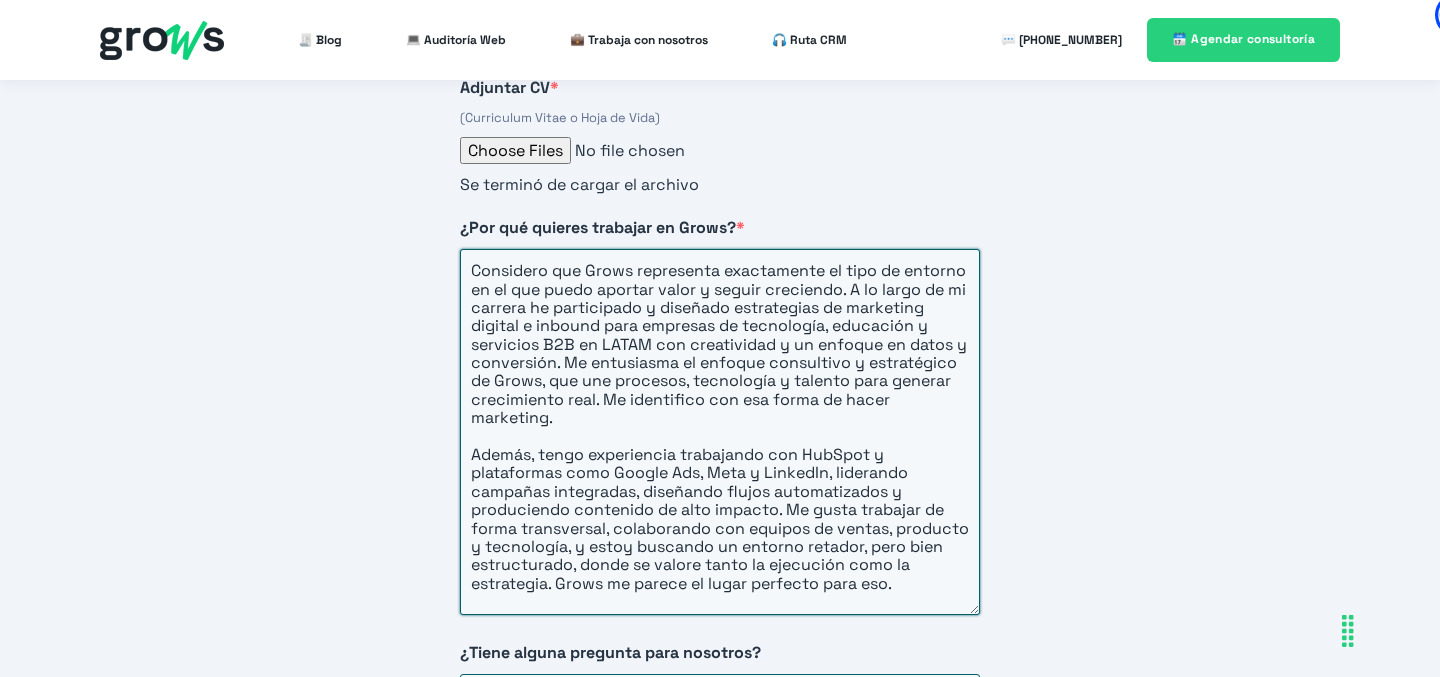 drag, startPoint x: 719, startPoint y: 340, endPoint x: 837, endPoint y: 339, distance: 118.004234 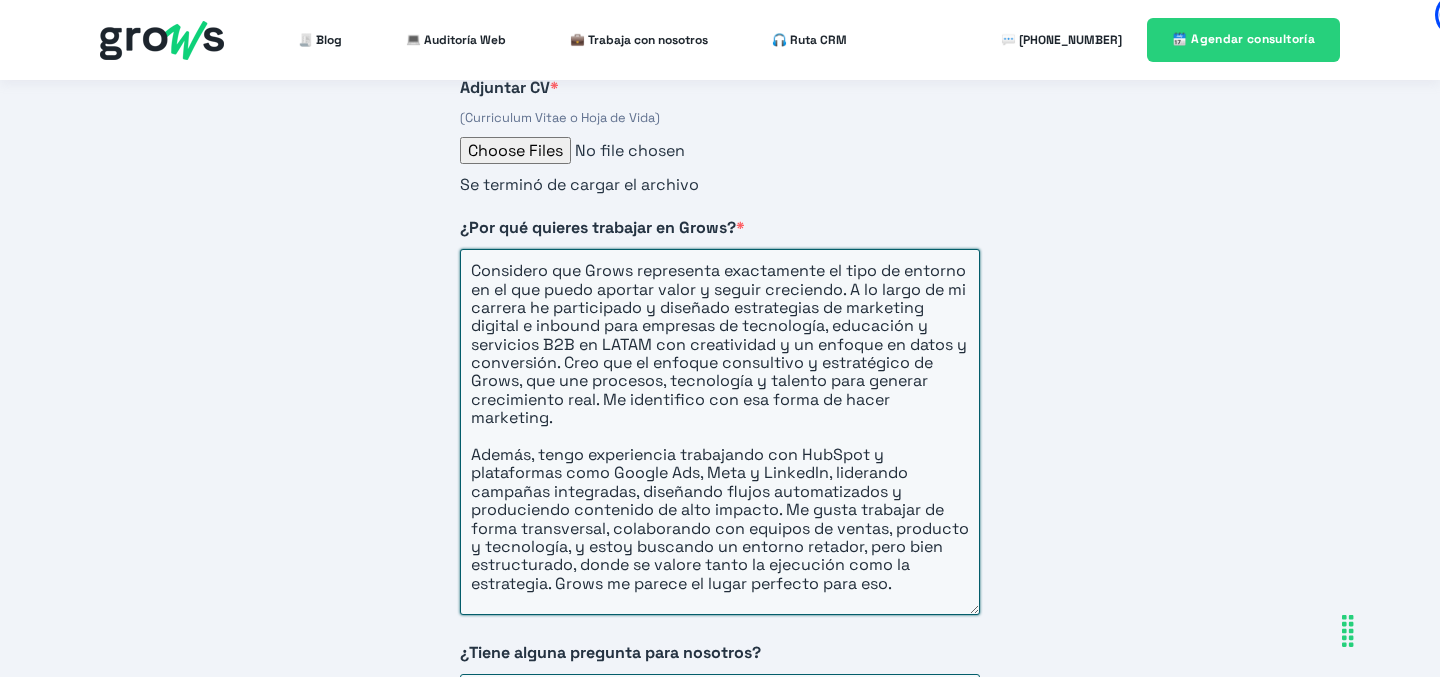 click on "Considero que Grows representa exactamente el tipo de entorno en el que puedo aportar valor y seguir creciendo. A lo largo de mi carrera he participado y diseñado estrategias de marketing digital e inbound para empresas de tecnología, educación y servicios B2B en LATAM con creatividad y un enfoque en datos y conversión. Creo que el enfoque consultivo y estratégico de Grows, que une procesos, tecnología y talento para generar crecimiento real. Me identifico con esa forma de hacer marketing.
Además, tengo experiencia trabajando con HubSpot y plataformas como Google Ads, Meta y LinkedIn, liderando campañas integradas, diseñando flujos automatizados y produciendo contenido de alto impacto. Me gusta trabajar de forma transversal, colaborando con equipos de ventas, producto y tecnología, y estoy buscando un entorno retador, pero bien estructurado, donde se valore tanto la ejecución como la estrategia. Grows me parece el lugar perfecto para eso." at bounding box center [720, 432] 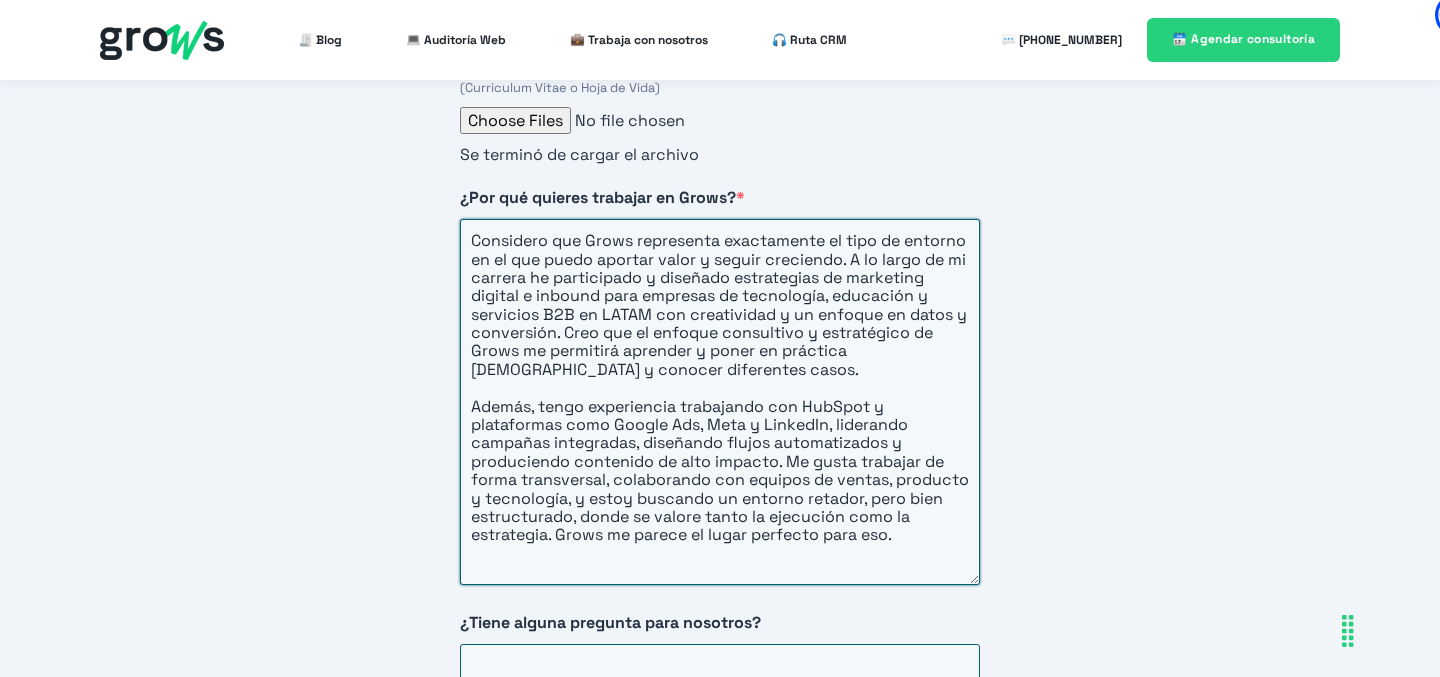 scroll, scrollTop: 3345, scrollLeft: 0, axis: vertical 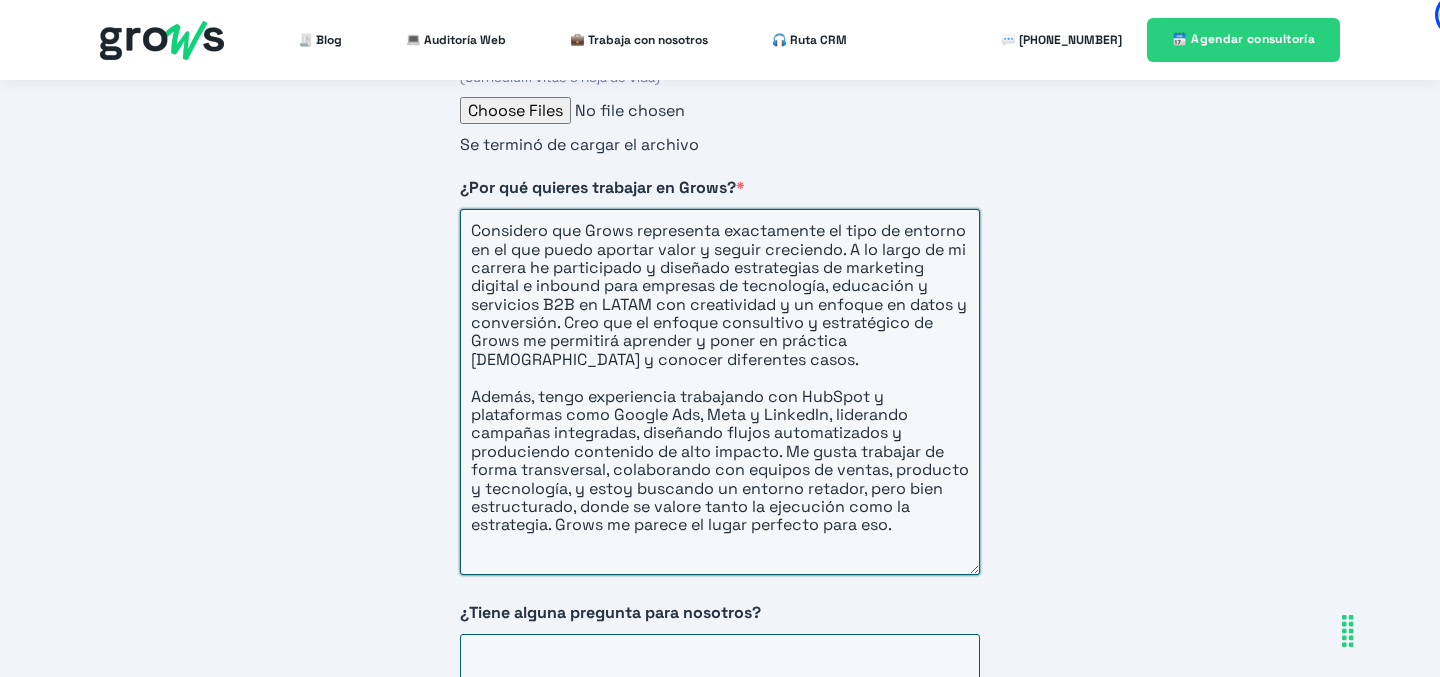 drag, startPoint x: 831, startPoint y: 394, endPoint x: 780, endPoint y: 428, distance: 61.294373 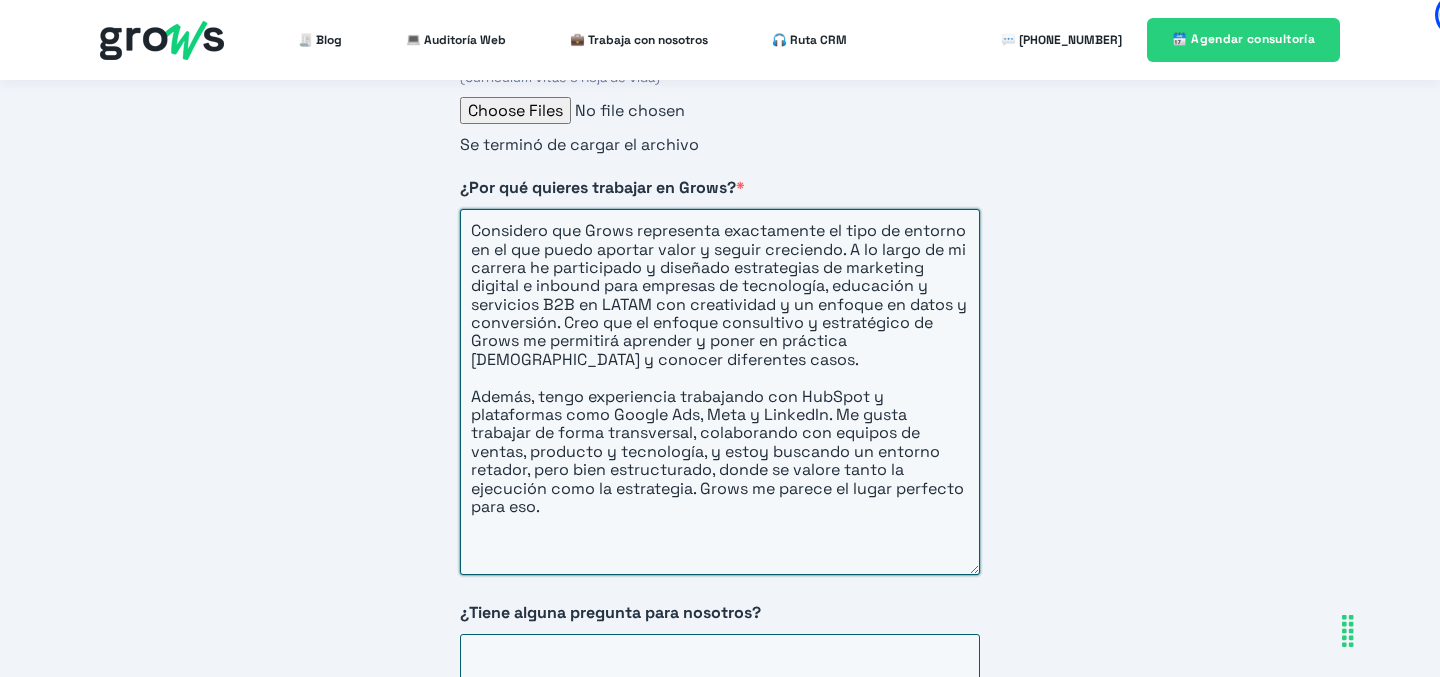 click on "Considero que Grows representa exactamente el tipo de entorno en el que puedo aportar valor y seguir creciendo. A lo largo de mi carrera he participado y diseñado estrategias de marketing digital e inbound para empresas de tecnología, educación y servicios B2B en LATAM con creatividad y un enfoque en datos y conversión. Creo que el enfoque consultivo y estratégico de Grows me permitirá aprender y poner en práctica [DEMOGRAPHIC_DATA] y conocer diferentes casos.
Además, tengo experiencia trabajando con HubSpot y plataformas como Google Ads, Meta y LinkedIn. Me gusta trabajar de forma transversal, colaborando con equipos de ventas, producto y tecnología, y estoy buscando un entorno retador, pero bien estructurado, donde se valore tanto la ejecución como la estrategia. Grows me parece el lugar perfecto para eso." at bounding box center (720, 392) 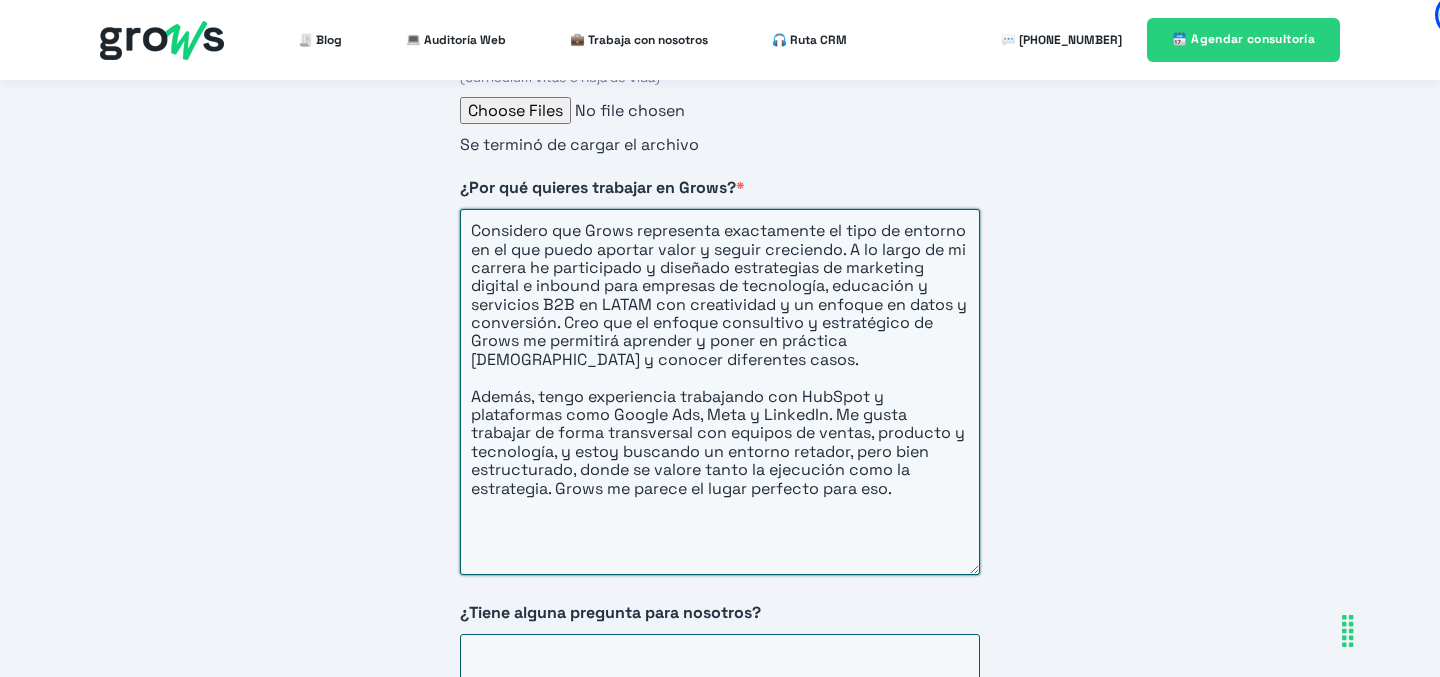 click on "Considero que Grows representa exactamente el tipo de entorno en el que puedo aportar valor y seguir creciendo. A lo largo de mi carrera he participado y diseñado estrategias de marketing digital e inbound para empresas de tecnología, educación y servicios B2B en LATAM con creatividad y un enfoque en datos y conversión. Creo que el enfoque consultivo y estratégico de Grows me permitirá aprender y poner en práctica [DEMOGRAPHIC_DATA] y conocer diferentes casos.
Además, tengo experiencia trabajando con HubSpot y plataformas como Google Ads, Meta y LinkedIn. Me gusta trabajar de forma transversal con equipos de ventas, producto y tecnología, y estoy buscando un entorno retador, pero bien estructurado, donde se valore tanto la ejecución como la estrategia. Grows me parece el lugar perfecto para eso." at bounding box center (720, 392) 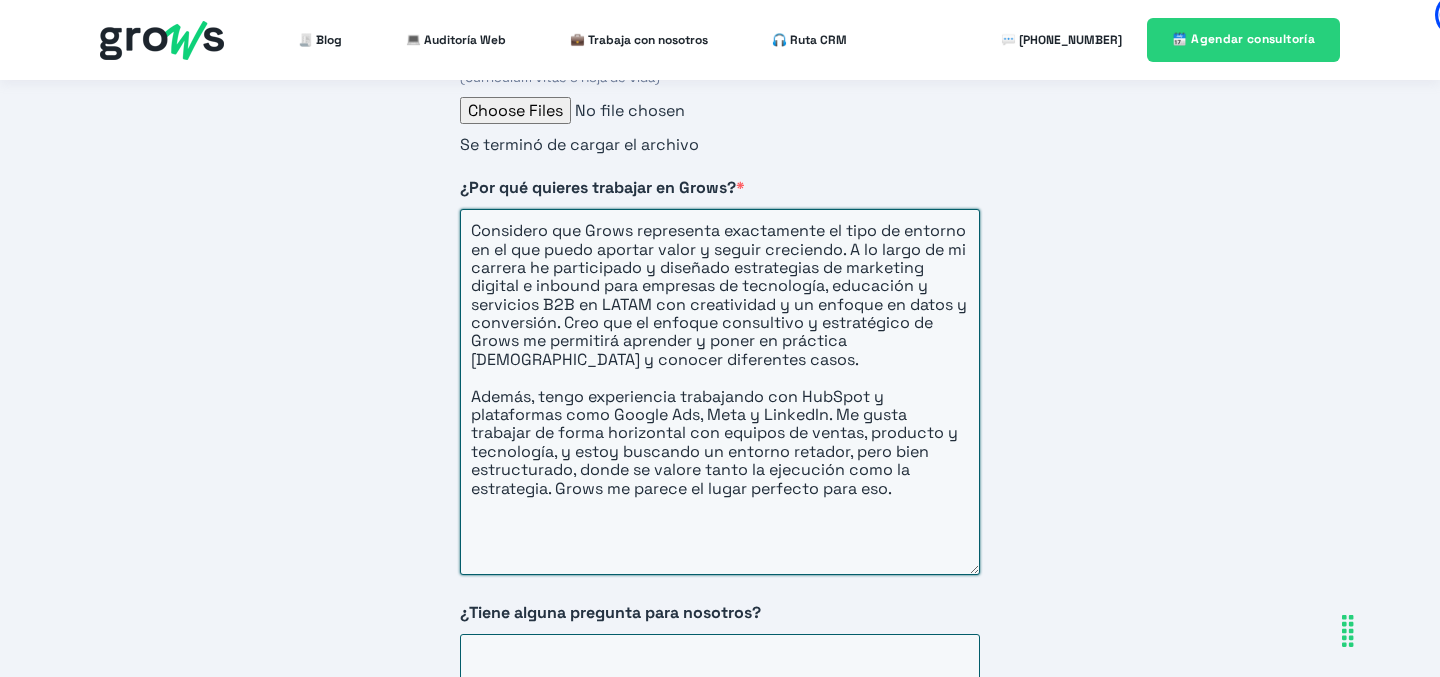drag, startPoint x: 559, startPoint y: 430, endPoint x: 705, endPoint y: 446, distance: 146.8741 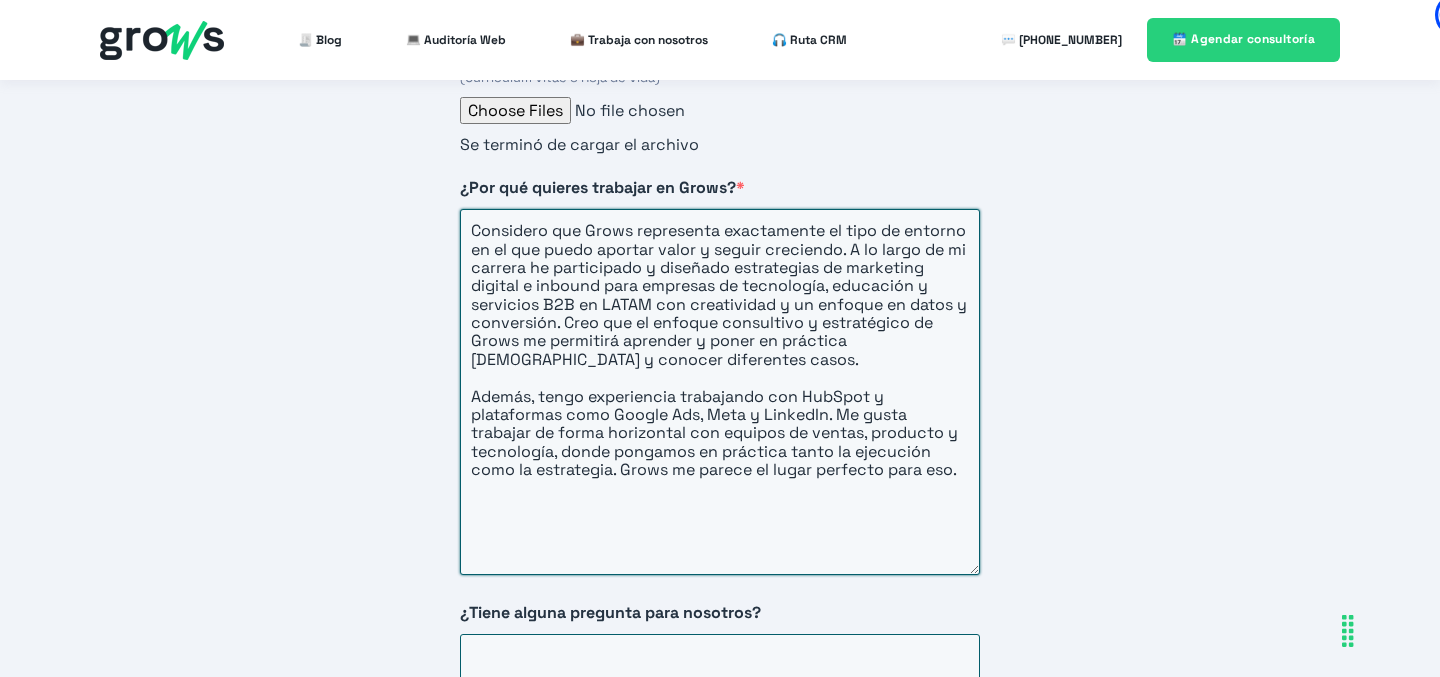 click on "Considero que Grows representa exactamente el tipo de entorno en el que puedo aportar valor y seguir creciendo. A lo largo de mi carrera he participado y diseñado estrategias de marketing digital e inbound para empresas de tecnología, educación y servicios B2B en LATAM con creatividad y un enfoque en datos y conversión. Creo que el enfoque consultivo y estratégico de Grows me permitirá aprender y poner en práctica [DEMOGRAPHIC_DATA] y conocer diferentes casos.
Además, tengo experiencia trabajando con HubSpot y plataformas como Google Ads, Meta y LinkedIn. Me gusta trabajar de forma horizontal con equipos de ventas, producto y tecnología, donde pongamos en práctica tanto la ejecución como la estrategia. Grows me parece el lugar perfecto para eso." at bounding box center (720, 392) 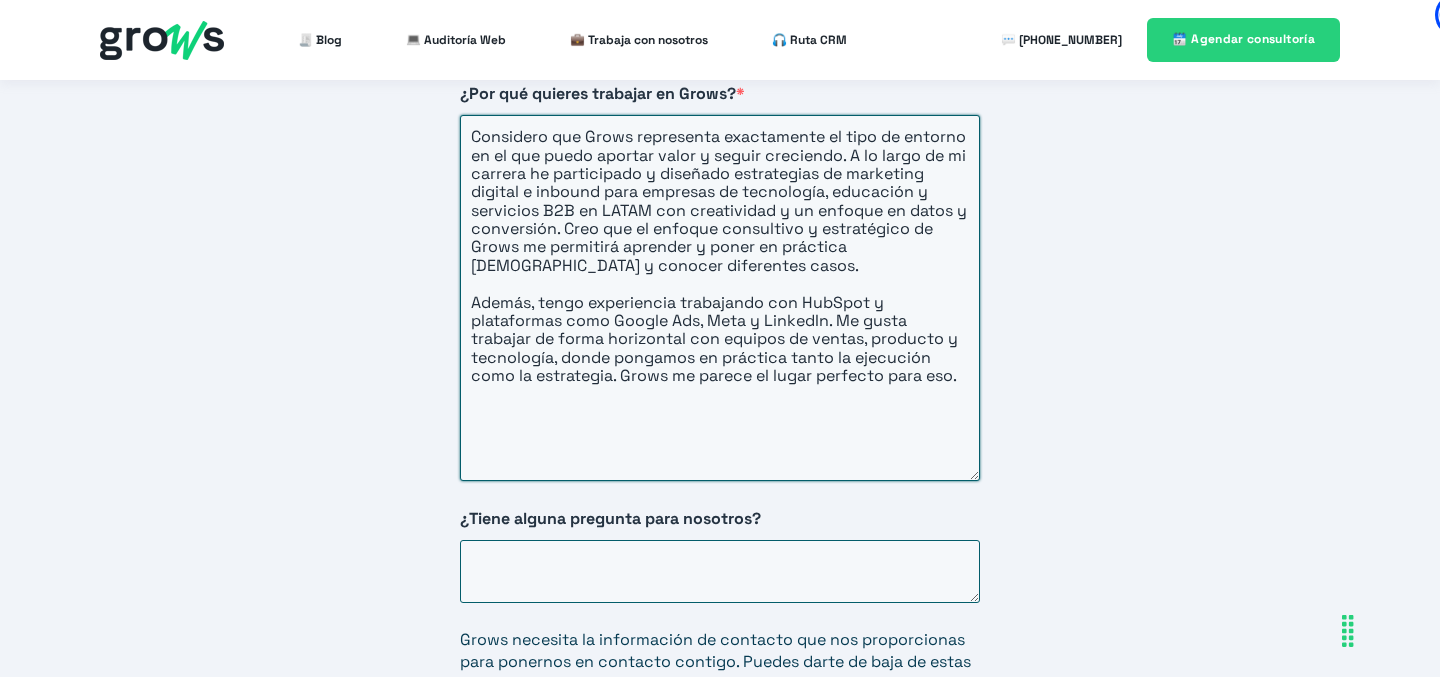 scroll, scrollTop: 3461, scrollLeft: 0, axis: vertical 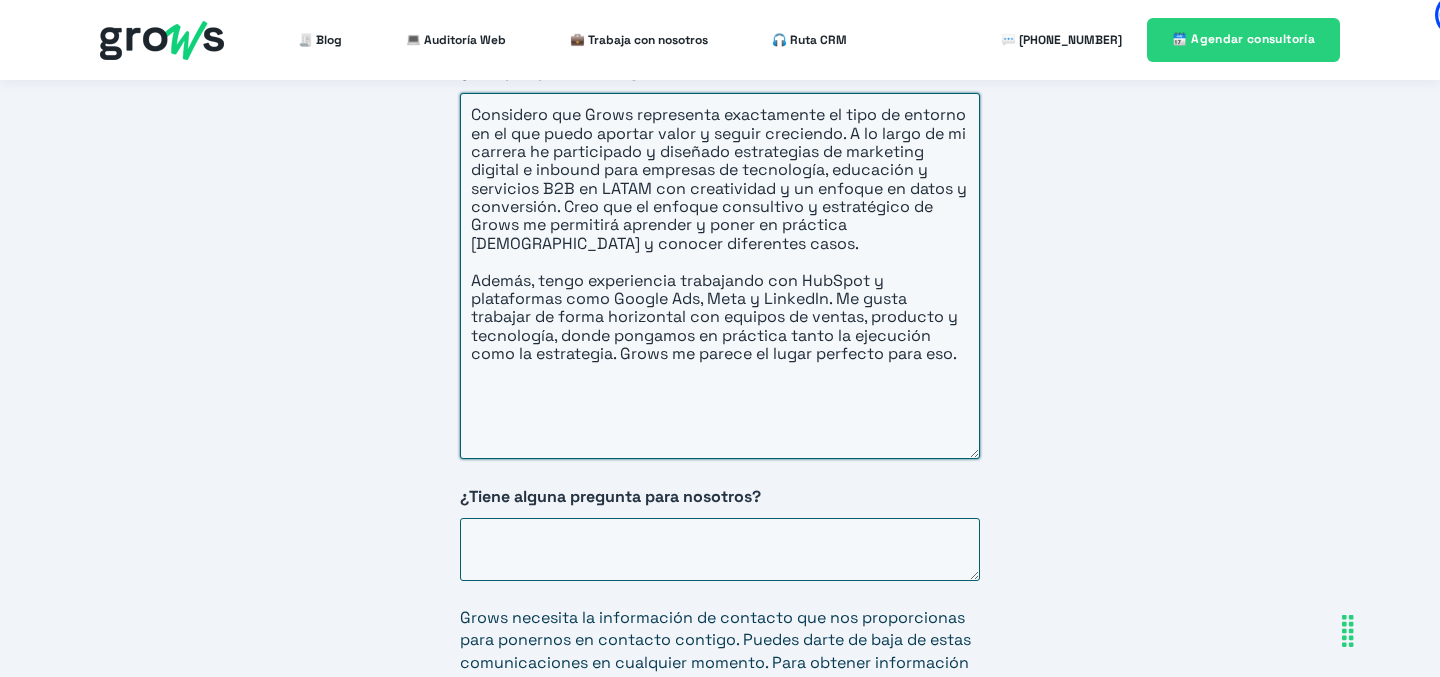 type on "Considero que Grows representa exactamente el tipo de entorno en el que puedo aportar valor y seguir creciendo. A lo largo de mi carrera he participado y diseñado estrategias de marketing digital e inbound para empresas de tecnología, educación y servicios B2B en LATAM con creatividad y un enfoque en datos y conversión. Creo que el enfoque consultivo y estratégico de Grows me permitirá aprender y poner en práctica [DEMOGRAPHIC_DATA] y conocer diferentes casos.
Además, tengo experiencia trabajando con HubSpot y plataformas como Google Ads, Meta y LinkedIn. Me gusta trabajar de forma horizontal con equipos de ventas, producto y tecnología, donde pongamos en práctica tanto la ejecución como la estrategia. Grows me parece el lugar perfecto para eso." 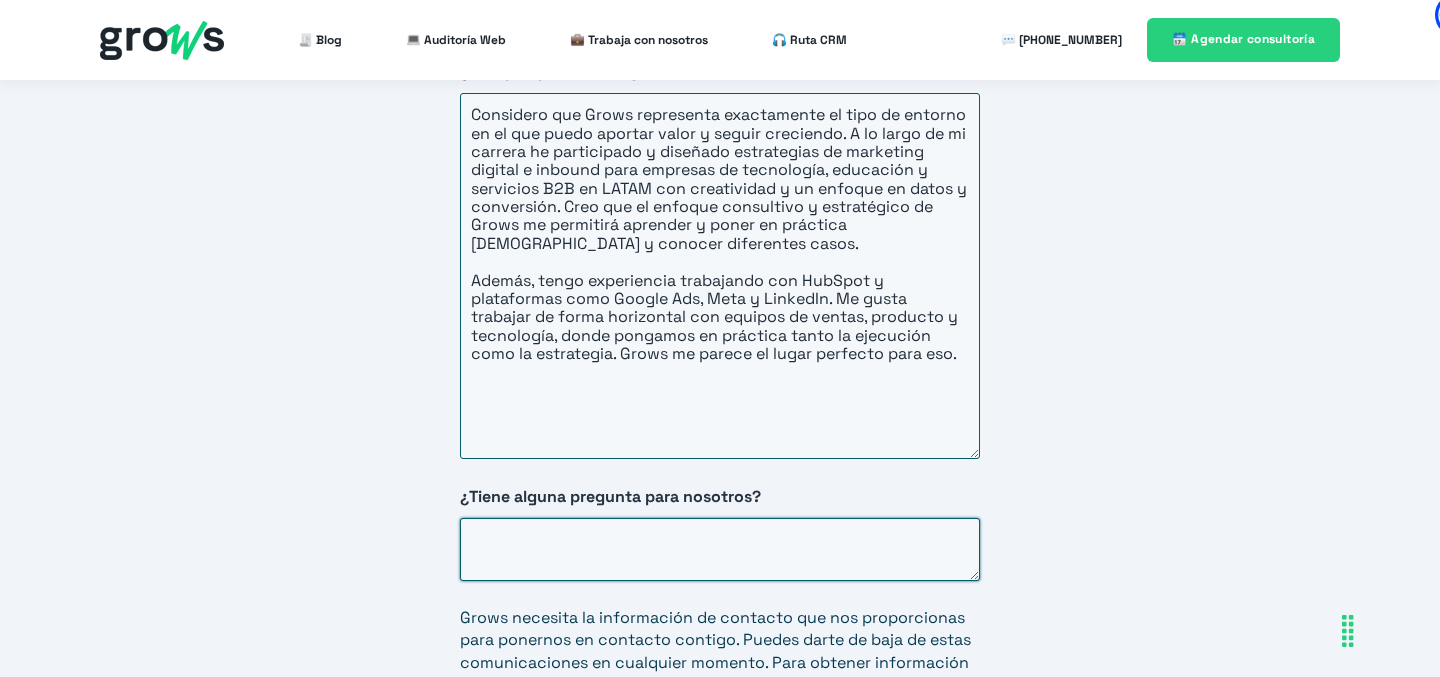 click on "¿Tiene alguna pregunta para nosotros?" at bounding box center [720, 549] 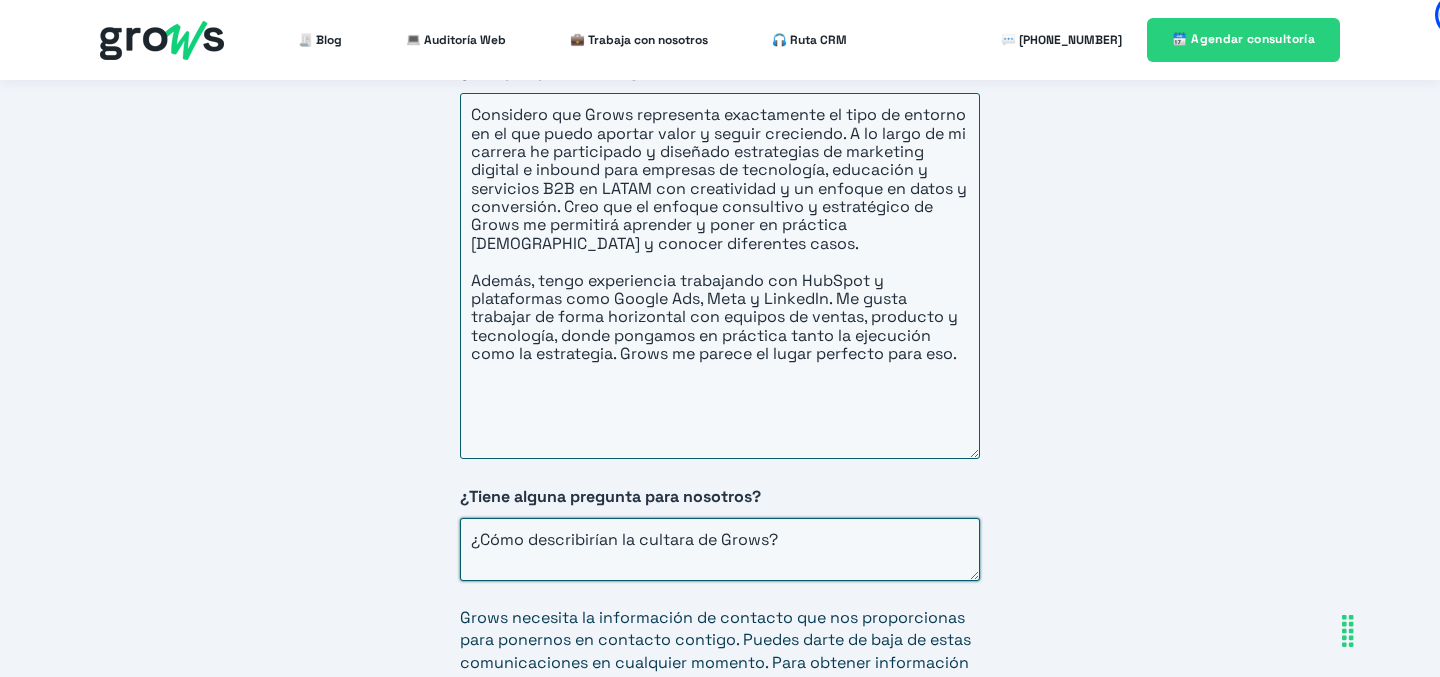 click on "¿Cómo describirían la cultara de Grows?" at bounding box center (720, 549) 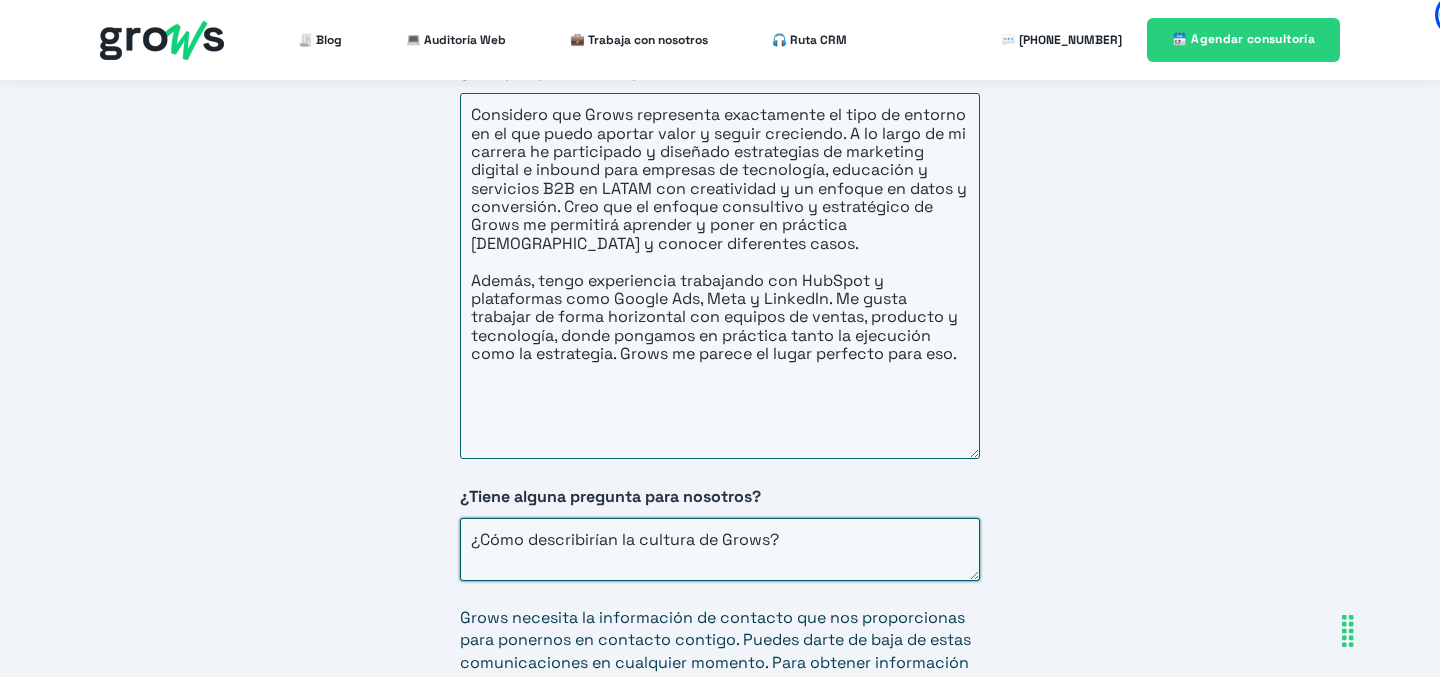click on "¿Cómo describirían la cultura de Grows?" at bounding box center (720, 549) 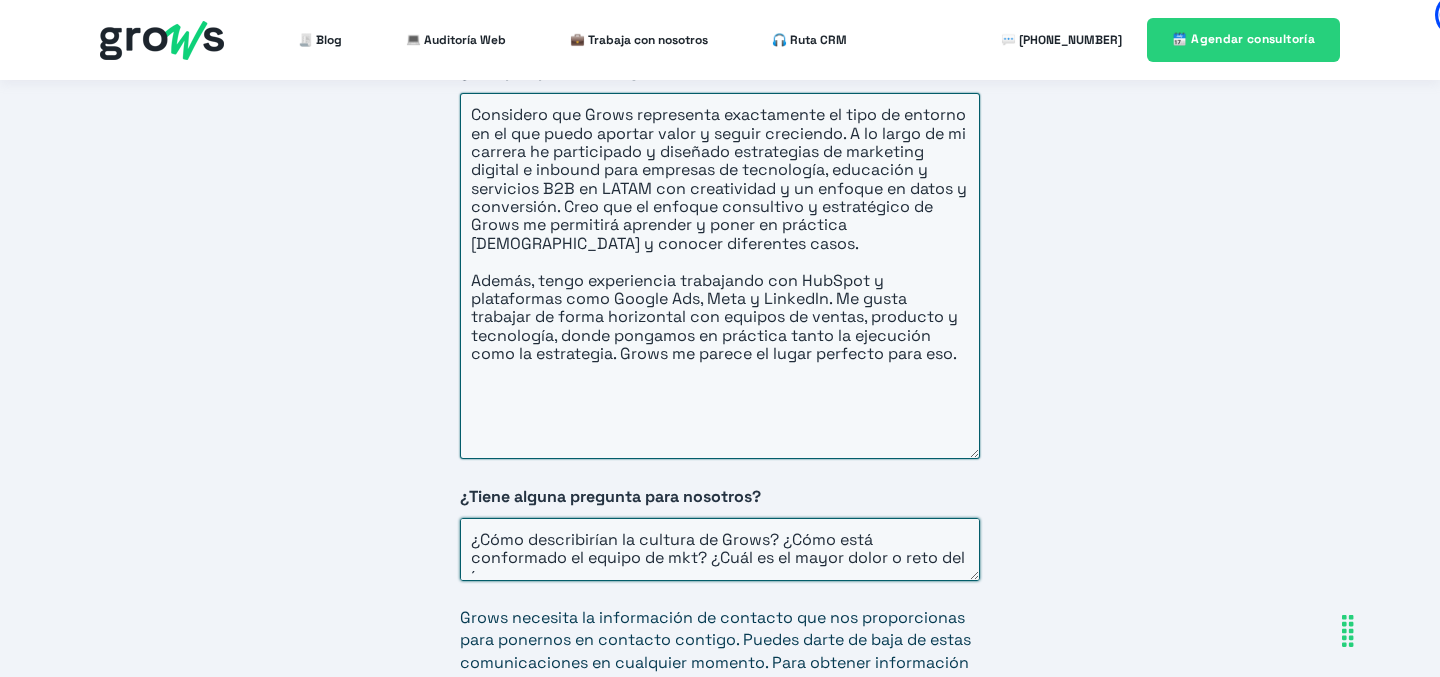 scroll, scrollTop: 7, scrollLeft: 0, axis: vertical 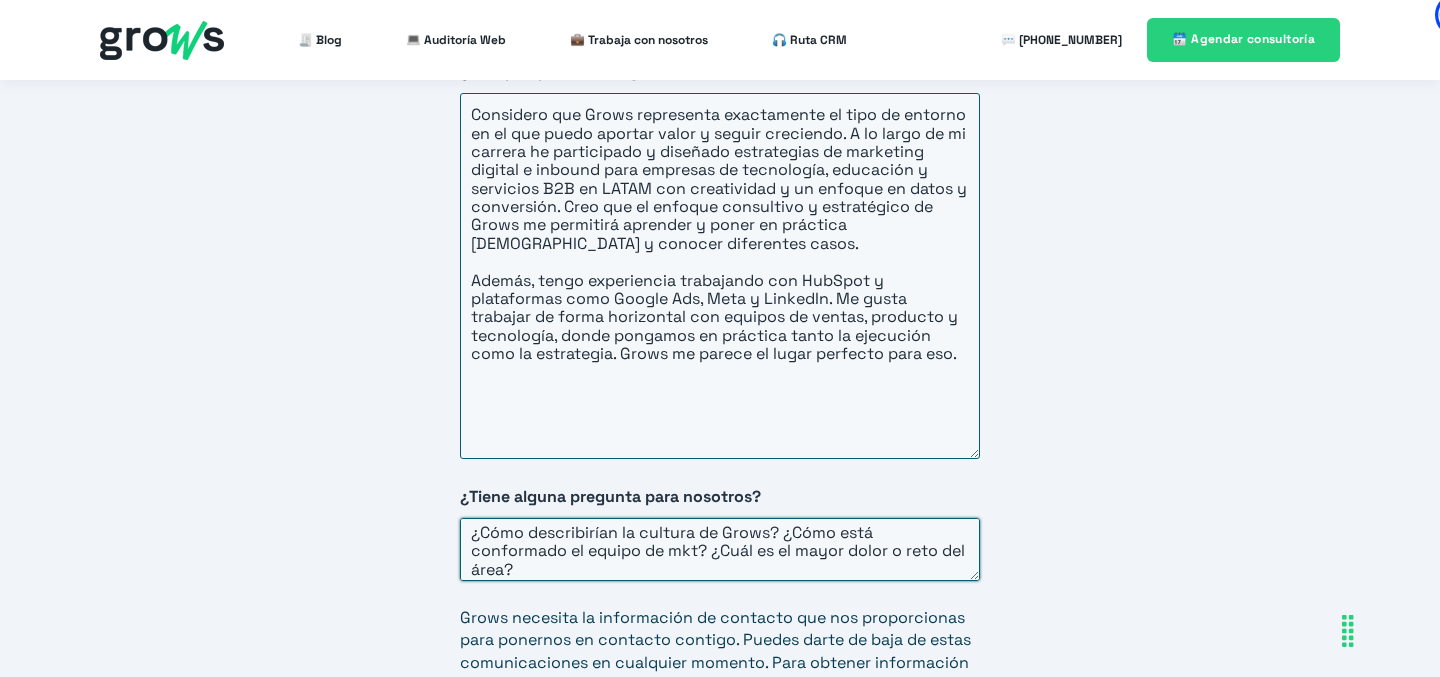 type on "¿Cómo describirían la cultura de Grows? ¿Cómo está conformado el equipo de mkt? ¿Cuál es el mayor dolor o reto del área?" 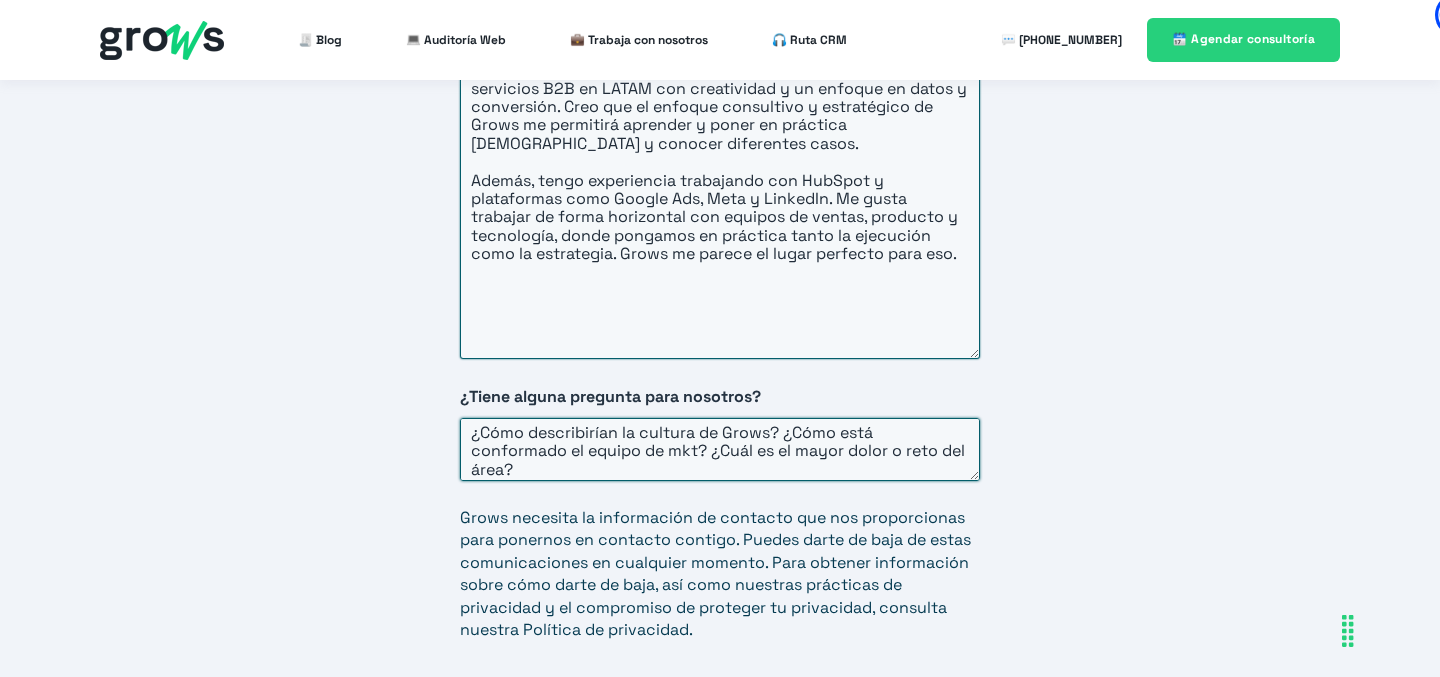 scroll, scrollTop: 3568, scrollLeft: 0, axis: vertical 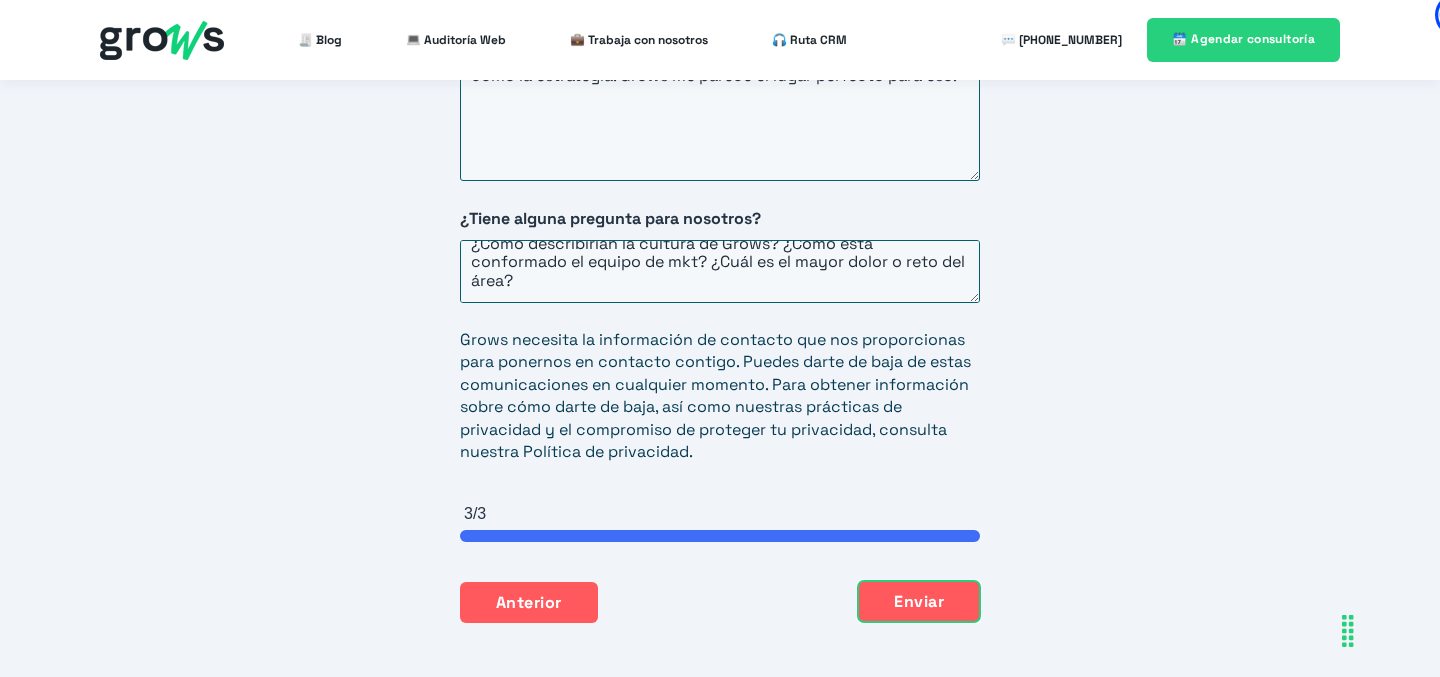 click on "Enviar" at bounding box center (919, 602) 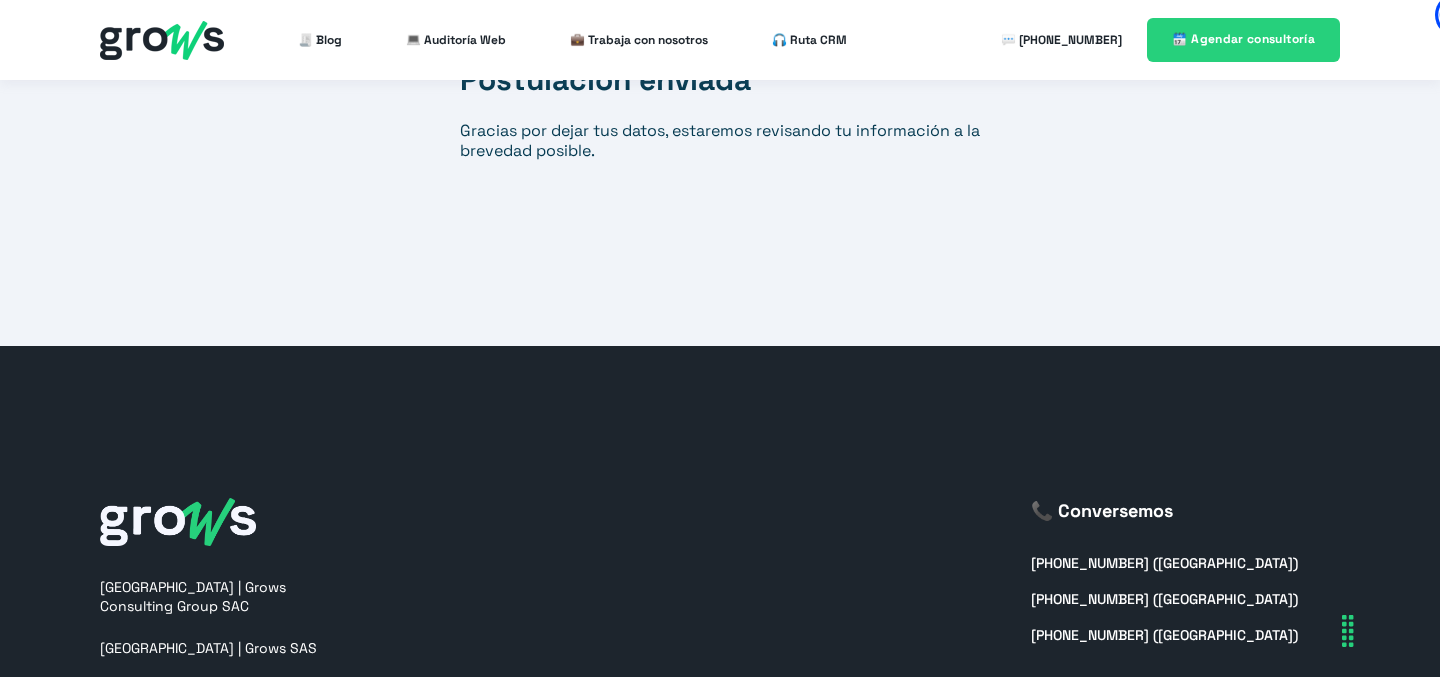 scroll, scrollTop: 3452, scrollLeft: 0, axis: vertical 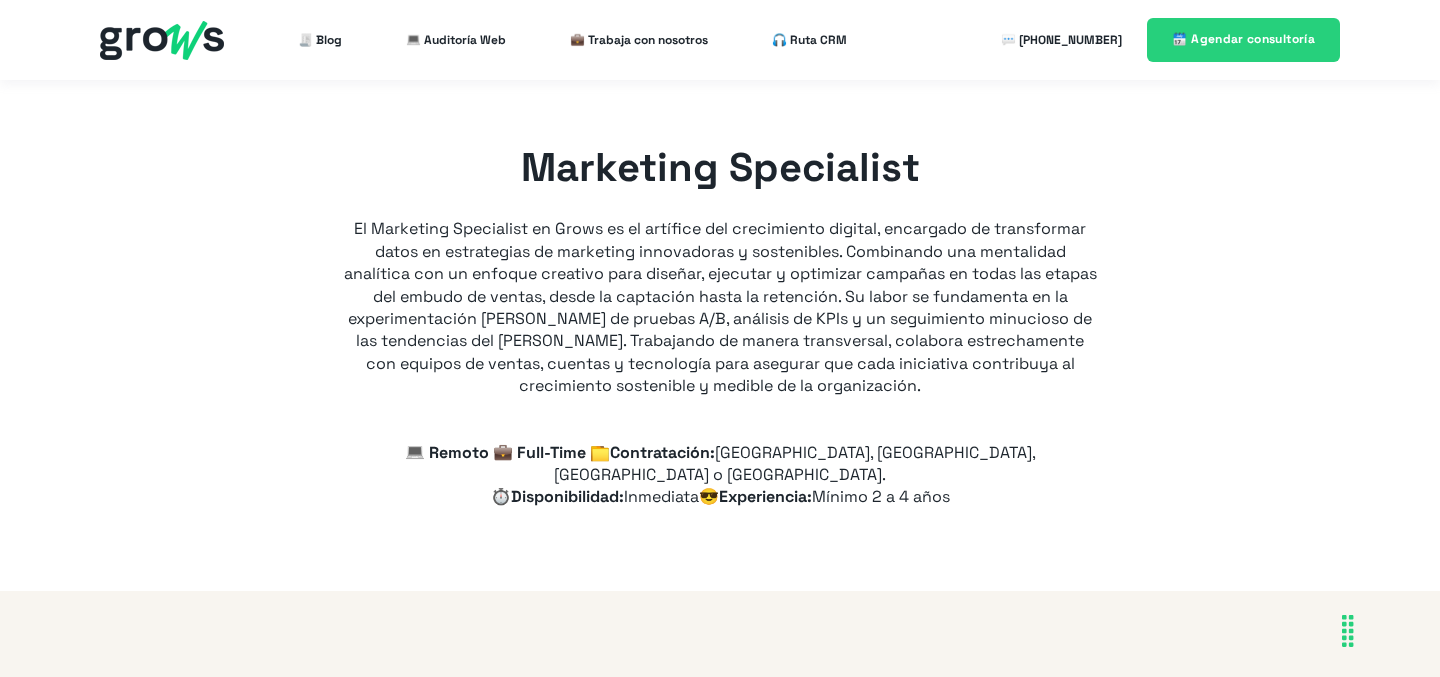 type on "+51" 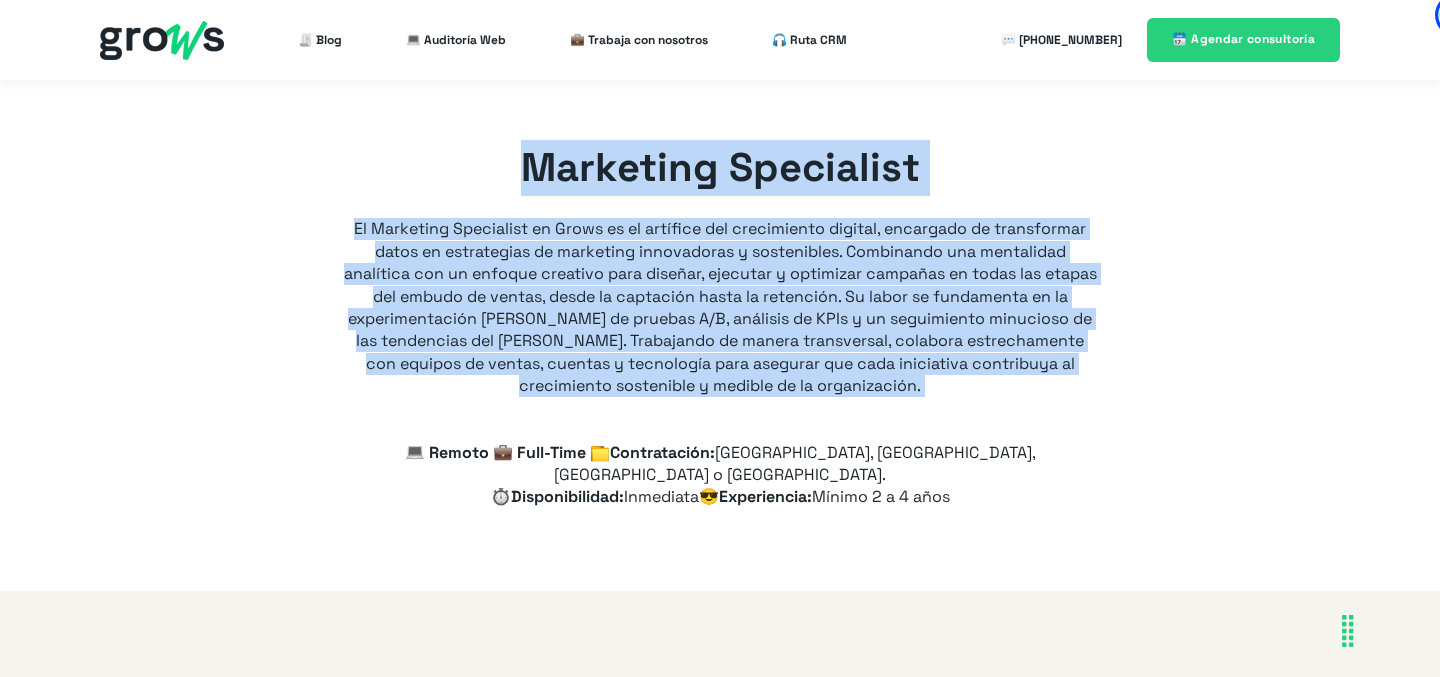 drag, startPoint x: 517, startPoint y: 176, endPoint x: 967, endPoint y: 401, distance: 503.1153 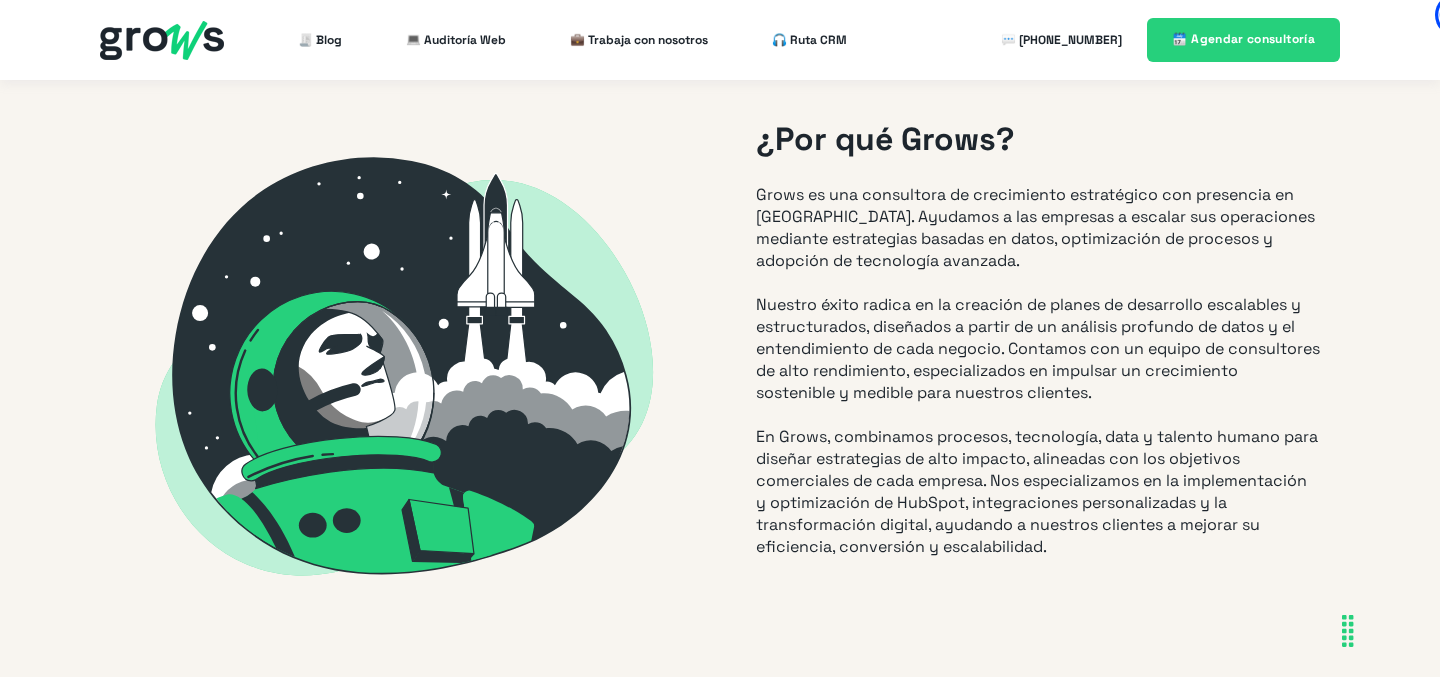 scroll, scrollTop: 411, scrollLeft: 0, axis: vertical 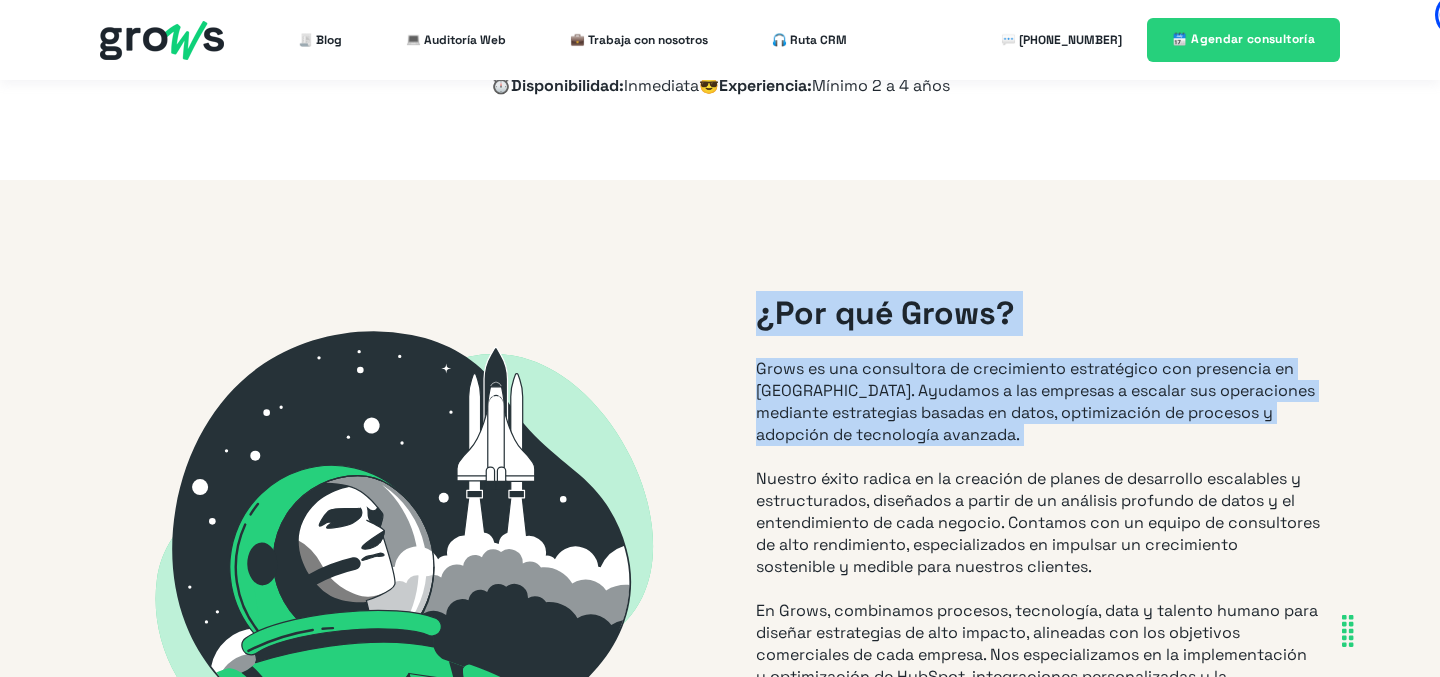 drag, startPoint x: 760, startPoint y: 302, endPoint x: 828, endPoint y: 426, distance: 141.42136 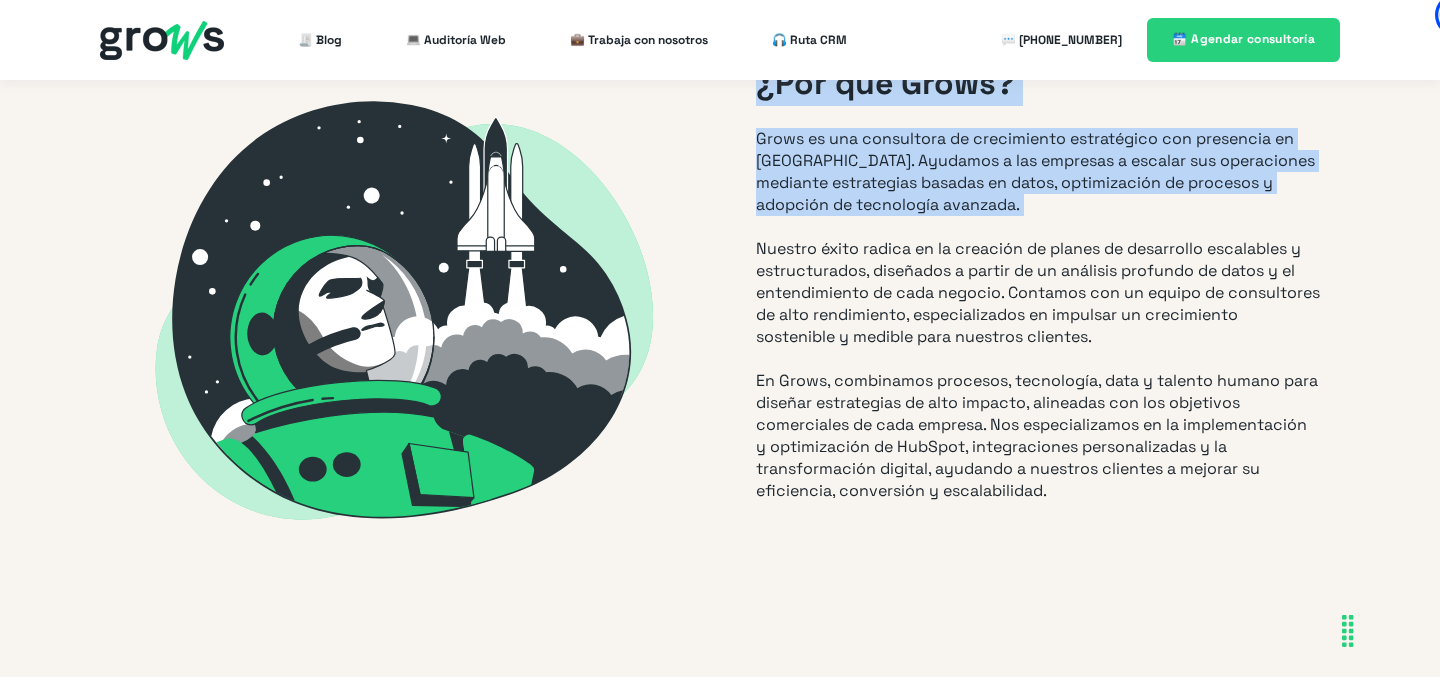 scroll, scrollTop: 653, scrollLeft: 0, axis: vertical 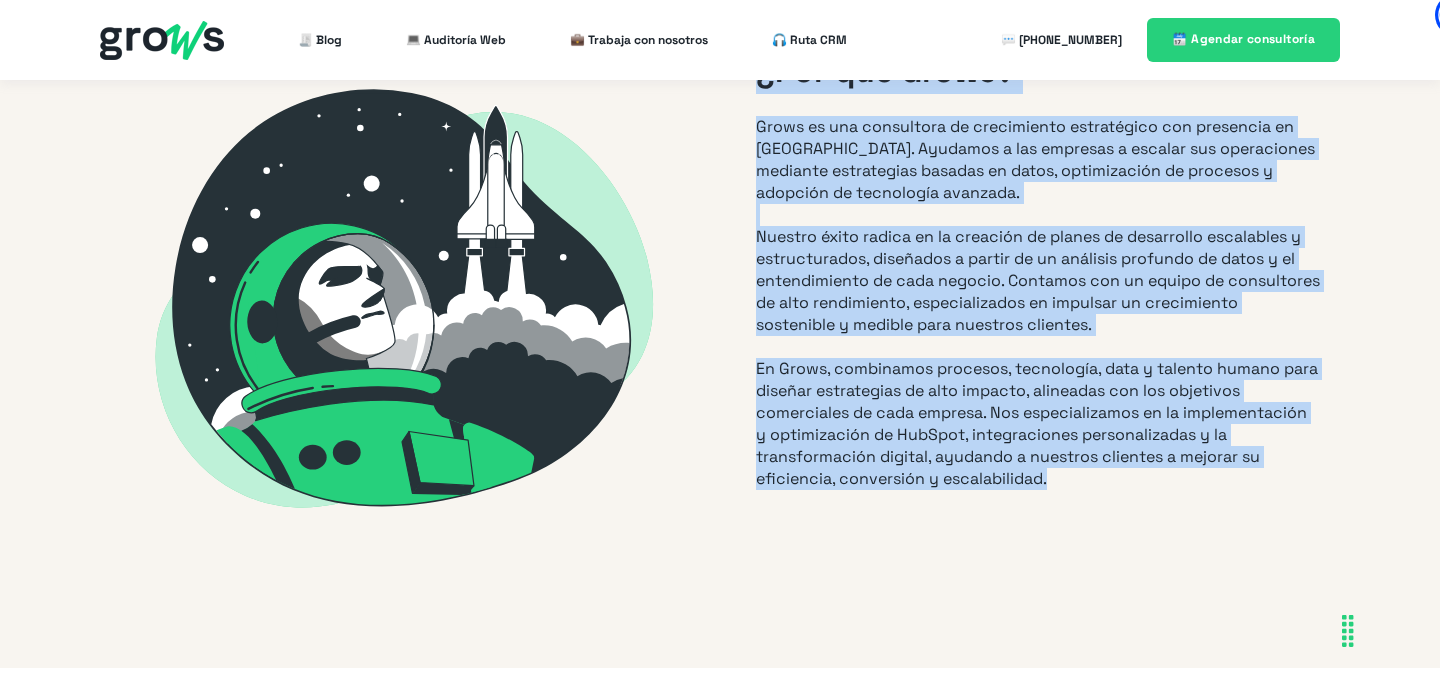 click on "En Grows, combinamos procesos, tecnología, data y talento humano para diseñar estrategias de alto impacto, alineadas con los objetivos comerciales de cada empresa. Nos especializamos en la implementación y optimización de HubSpot, integraciones personalizadas y la transformación digital, ayudando a nuestros clientes a mejorar su eficiencia, conversión y escalabilidad." at bounding box center (1038, 424) 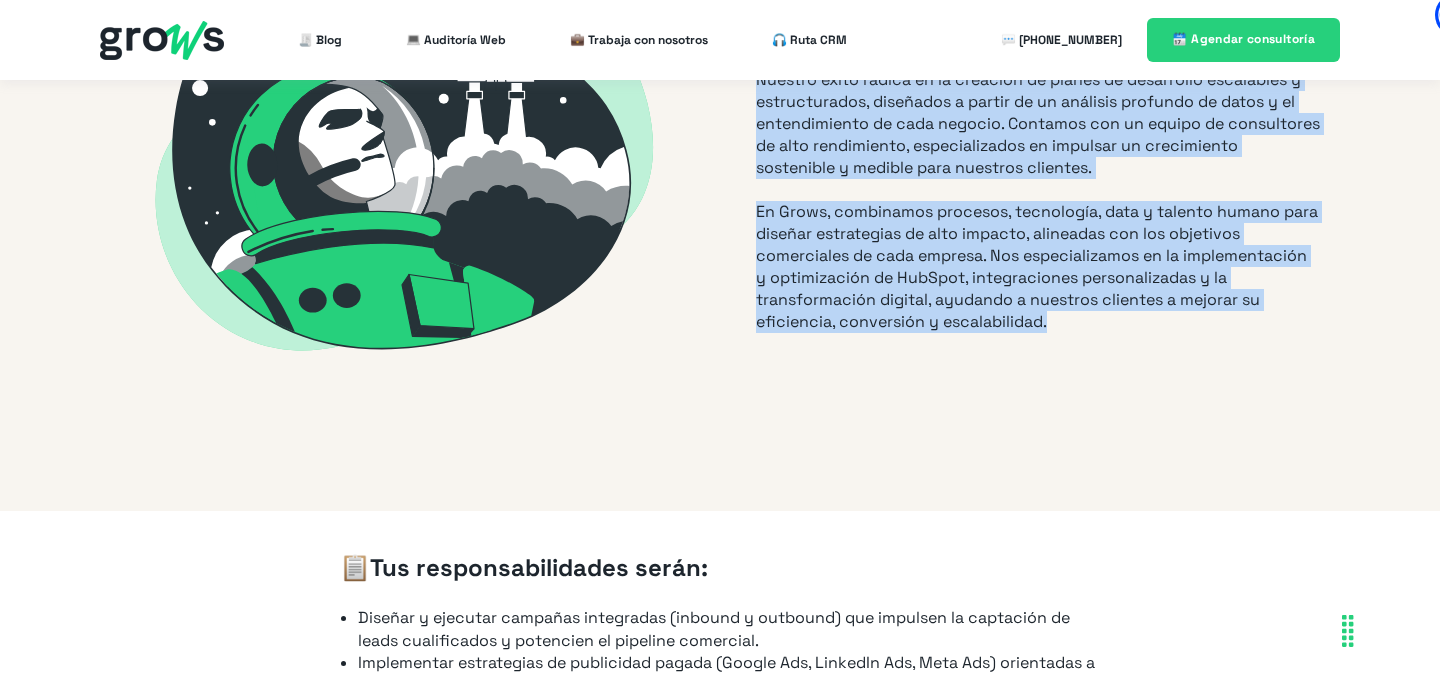 scroll, scrollTop: 1107, scrollLeft: 0, axis: vertical 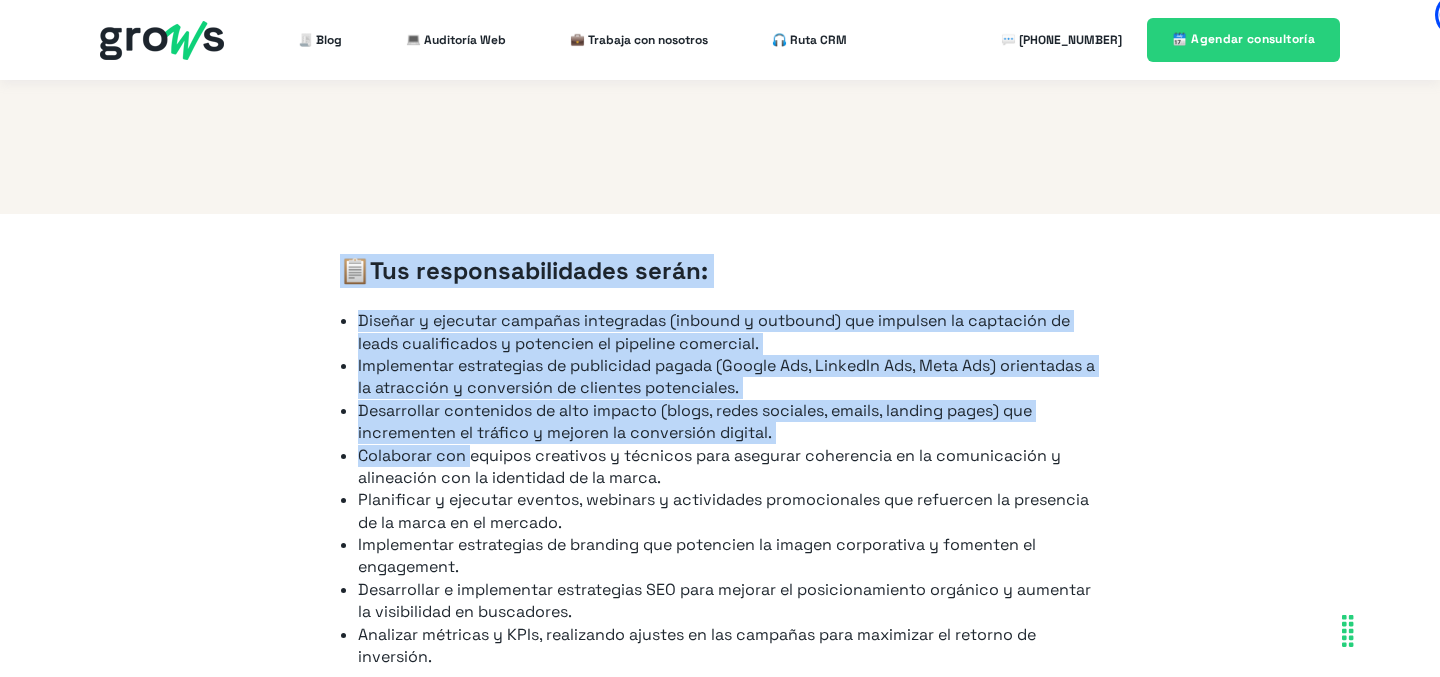 drag, startPoint x: 342, startPoint y: 253, endPoint x: 470, endPoint y: 427, distance: 216.00926 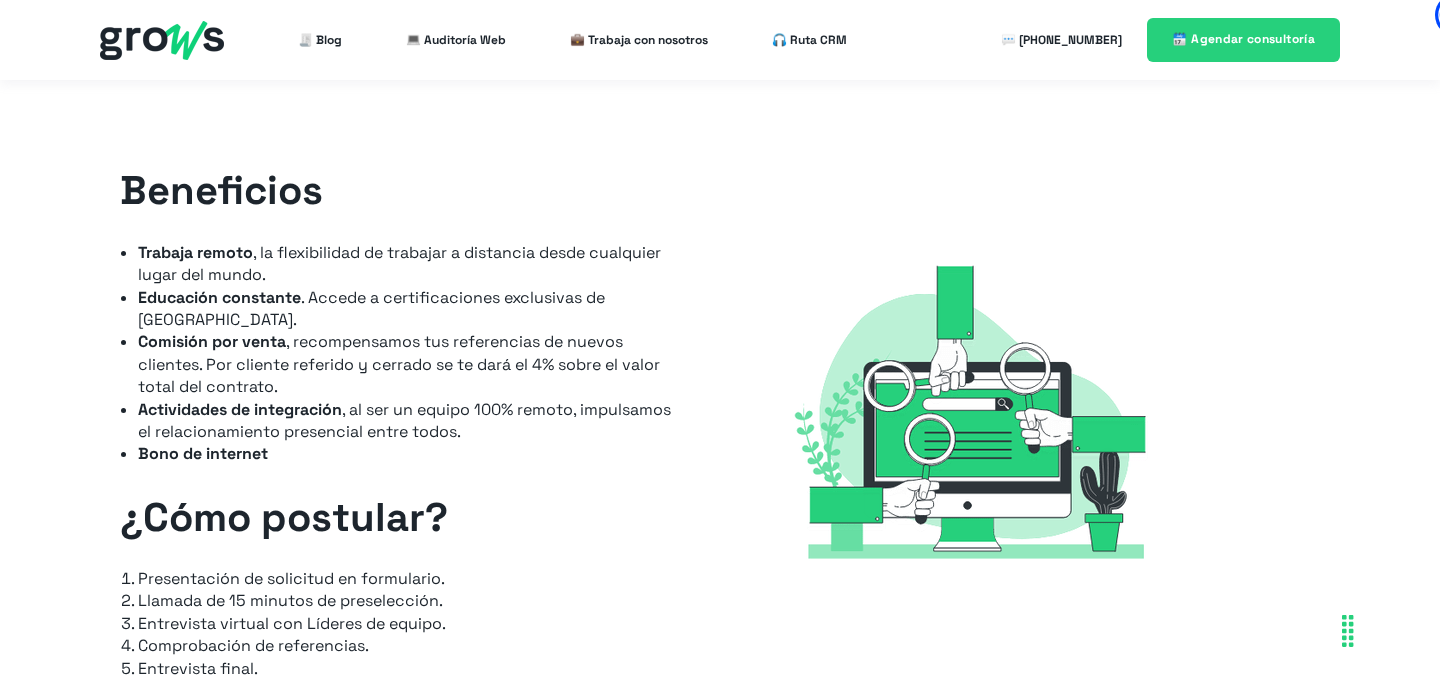 scroll, scrollTop: 2479, scrollLeft: 0, axis: vertical 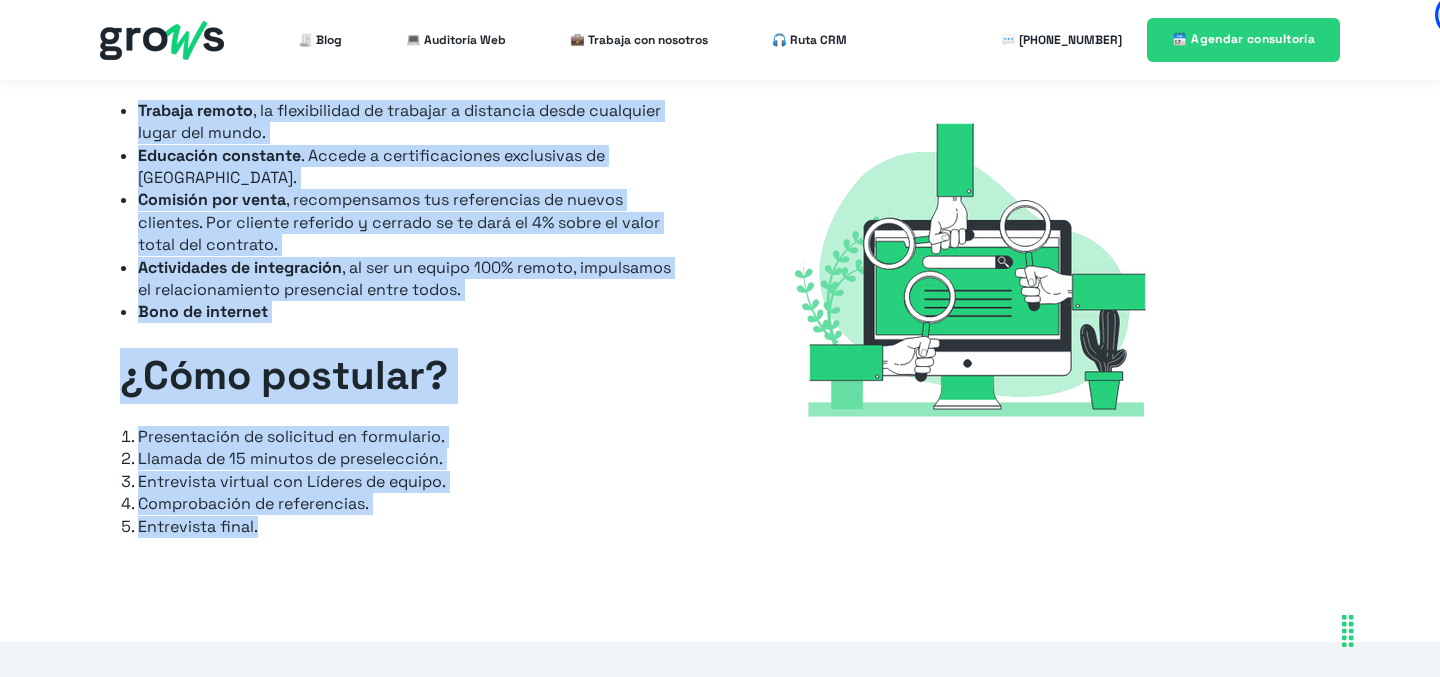 click on "Entrevista final." at bounding box center [411, 527] 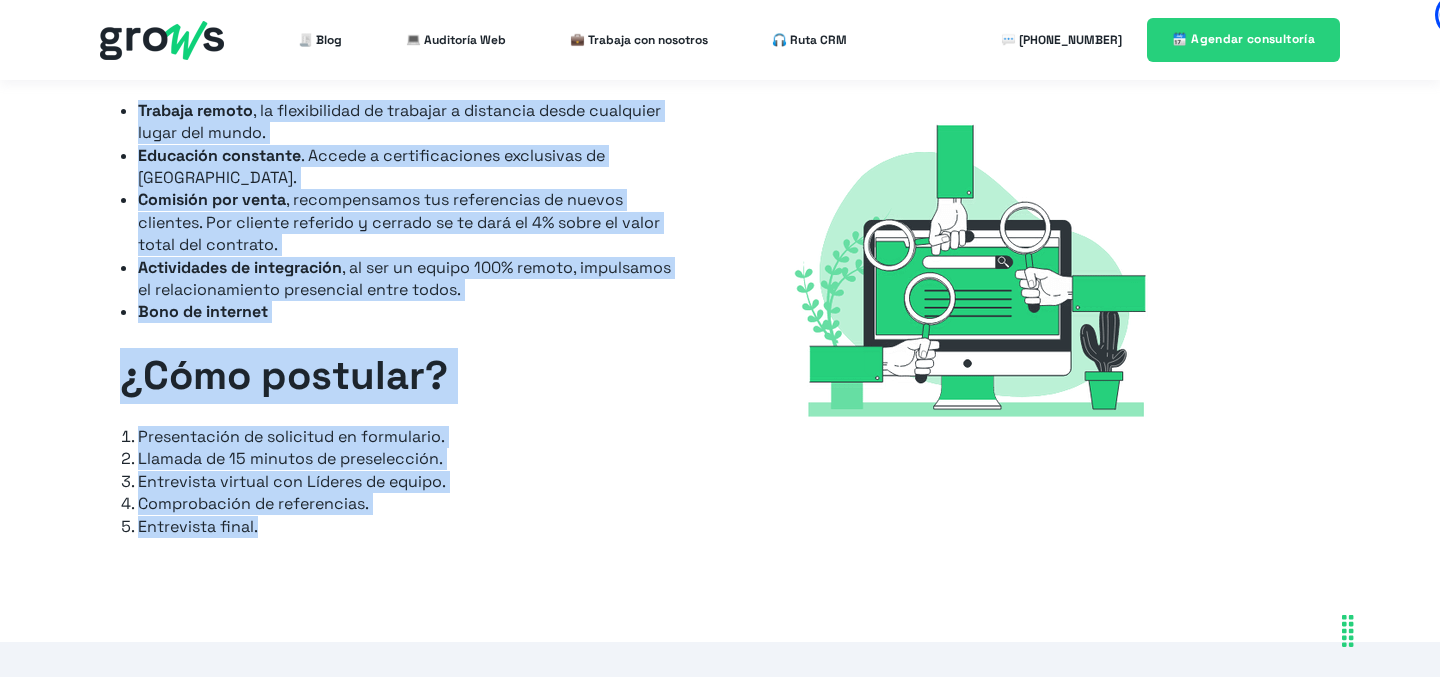 copy on "📋  Tus responsabilidades serán:
Diseñar y ejecutar campañas integradas (inbound y outbound) que impulsen la captación de leads cualificados y potencien el pipeline comercial.
Implementar estrategias de publicidad pagada (Google Ads, LinkedIn Ads, Meta Ads) orientadas a la atracción y conversión de clientes potenciales.
Desarrollar contenidos de alto impacto (blogs, redes sociales, emails, landing pages) que incrementen el tráfico y mejoren la conversión digital.
Colaborar con equipos creativos y técnicos para asegurar coherencia en la comunicación y alineación con la identidad de la marca.
Planificar y ejecutar eventos, webinars y actividades promocionales que refuercen la presencia de la marca en el mercado.
Implementar estrategias de branding que potencien la imagen corporativa y fomenten el engagement.
Desarrollar e implementar estrategias SEO para mejorar el posicionamiento orgánico y aumentar la visibilidad en buscadores.
Analizar métricas y KPIs, realizando ajustes en las campañas par..." 